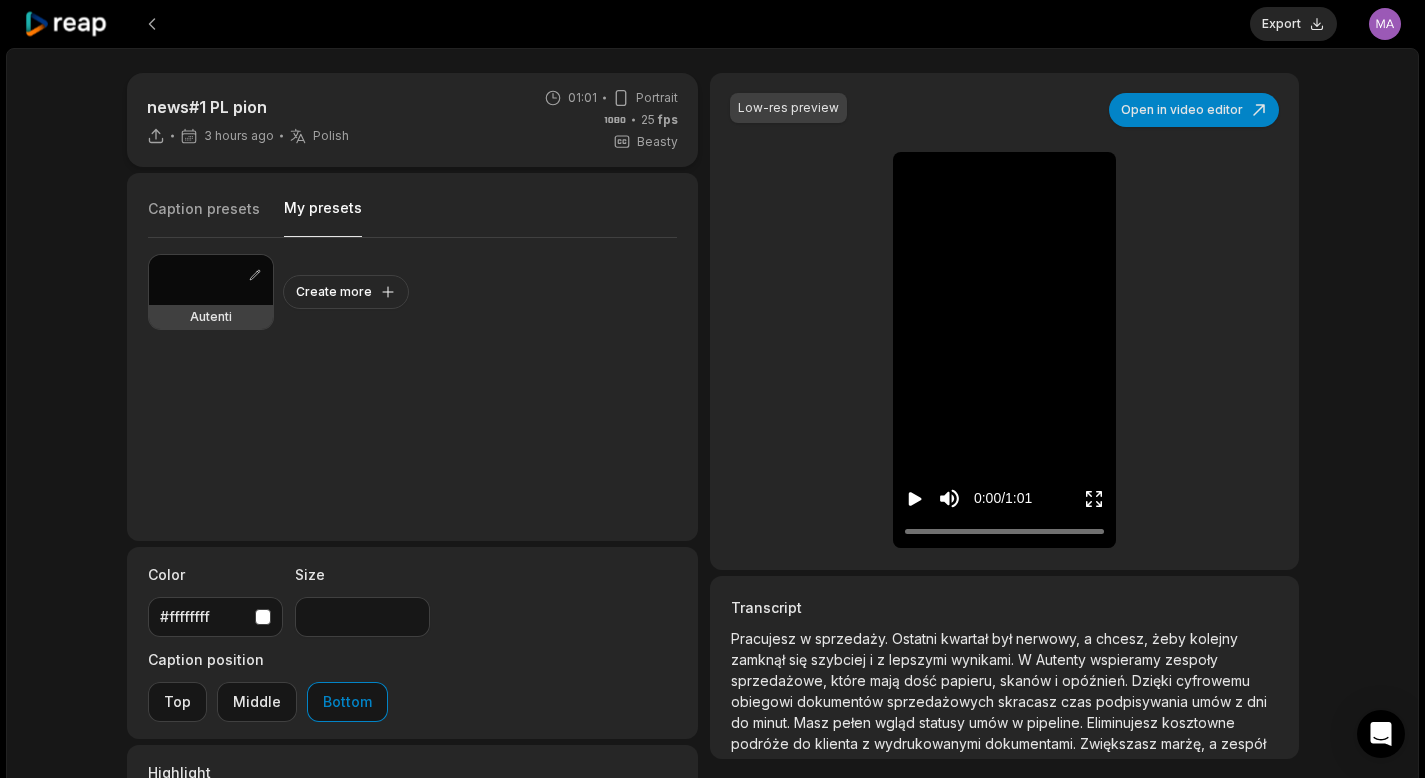 scroll, scrollTop: 0, scrollLeft: 0, axis: both 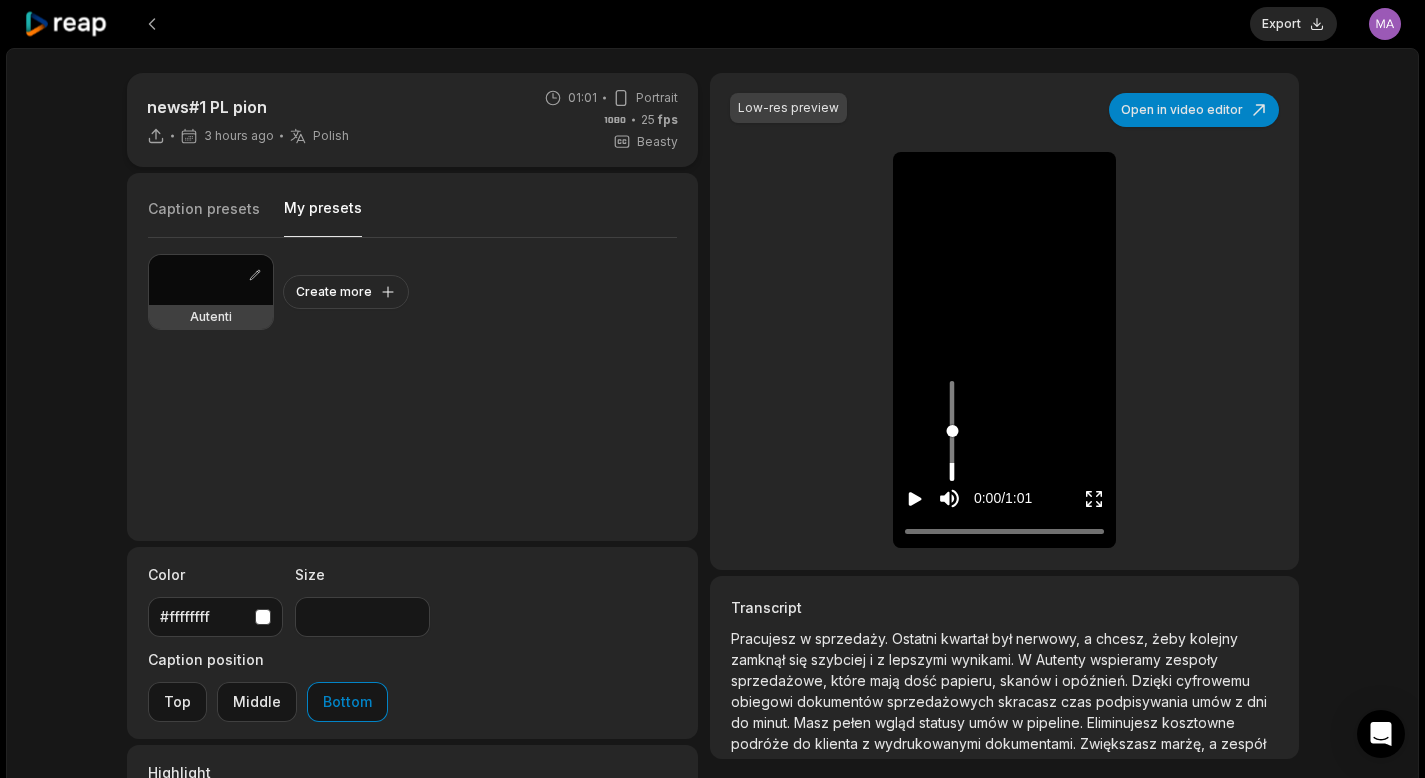 click 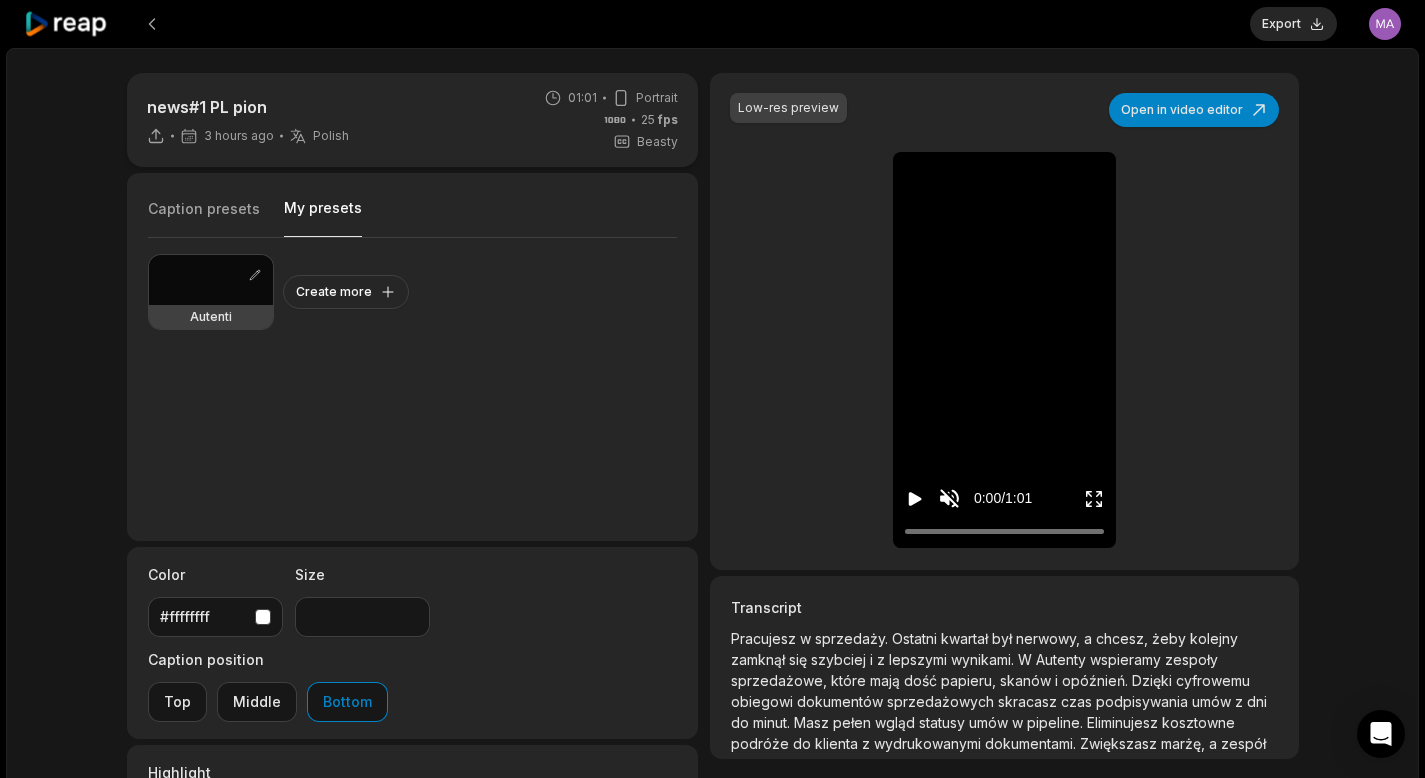 click 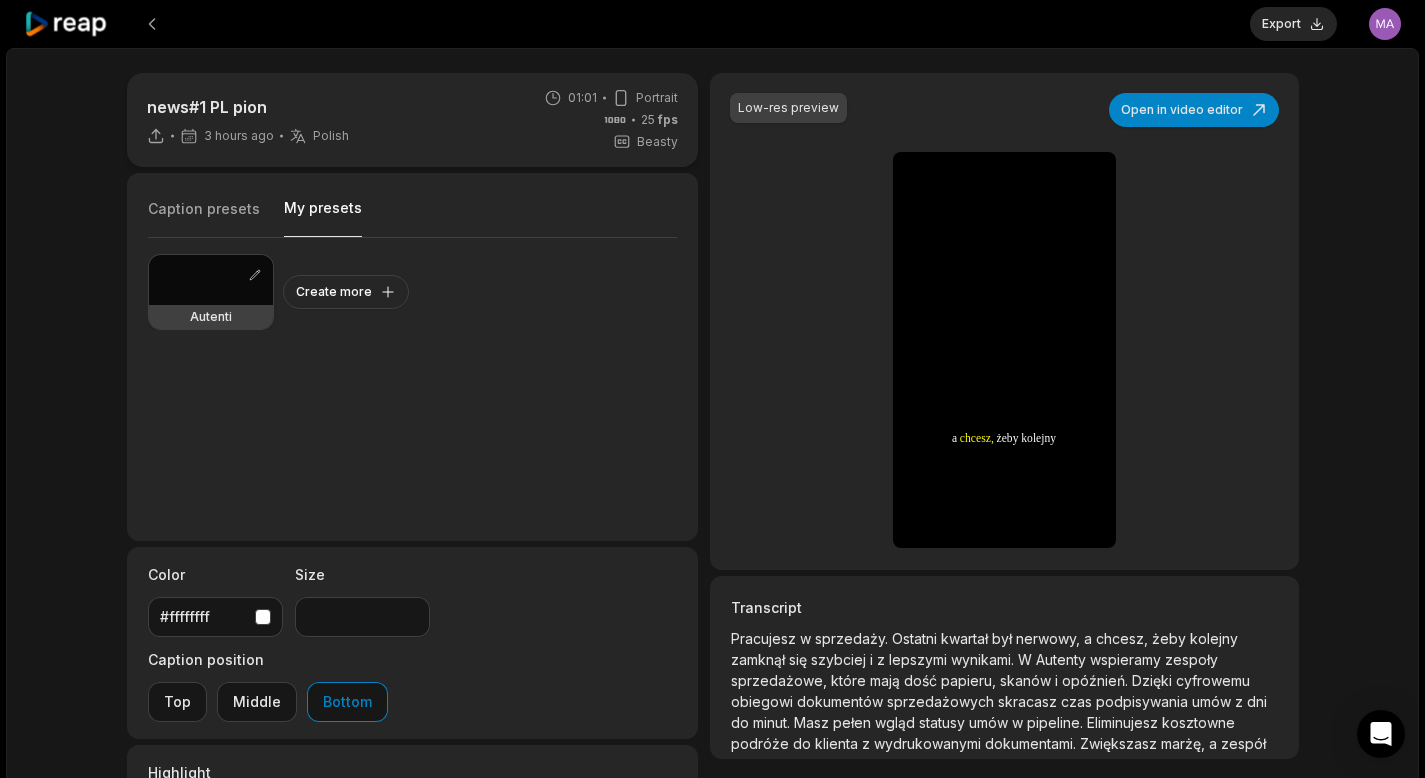 click at bounding box center [211, 280] 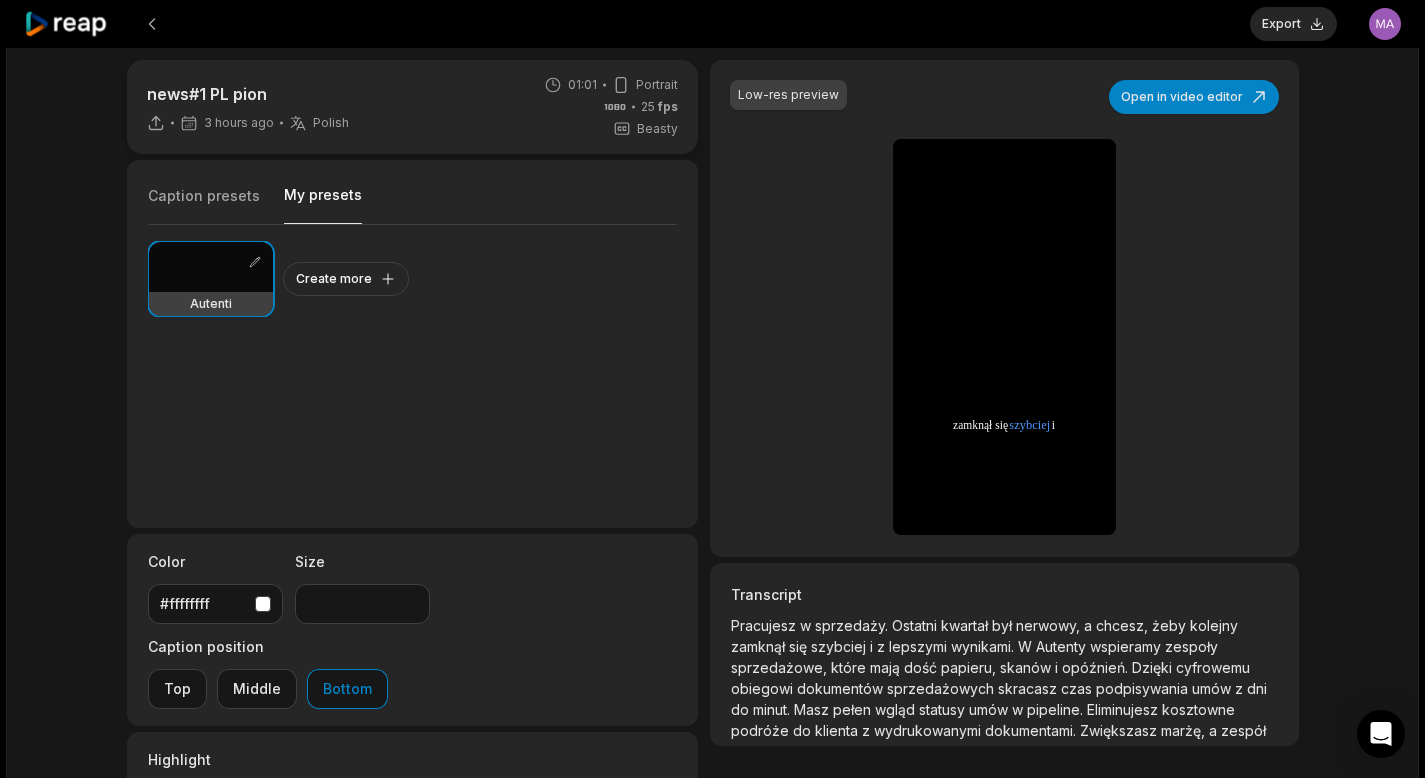 scroll, scrollTop: 33, scrollLeft: 0, axis: vertical 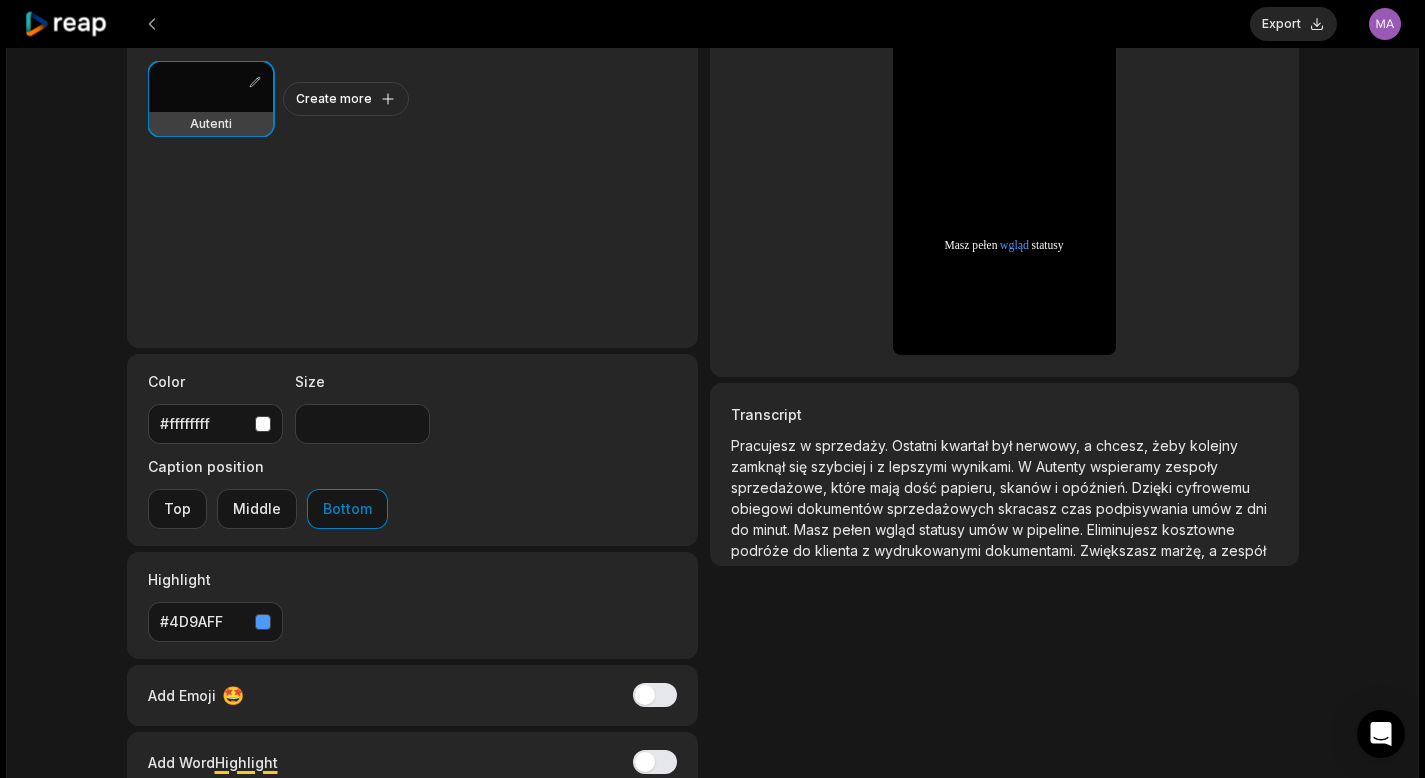 click on "Autenty" at bounding box center (1063, 466) 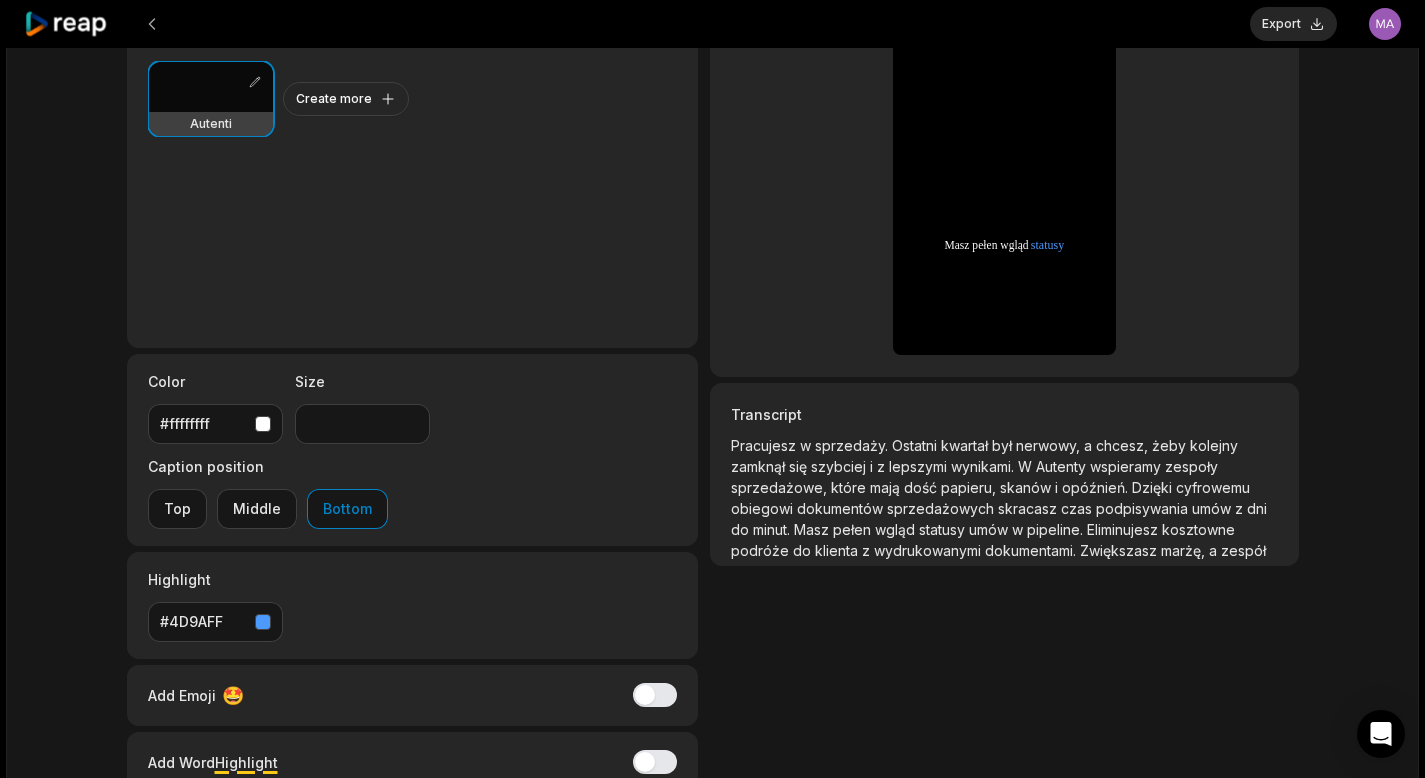 click on "Autenty" at bounding box center [1063, 466] 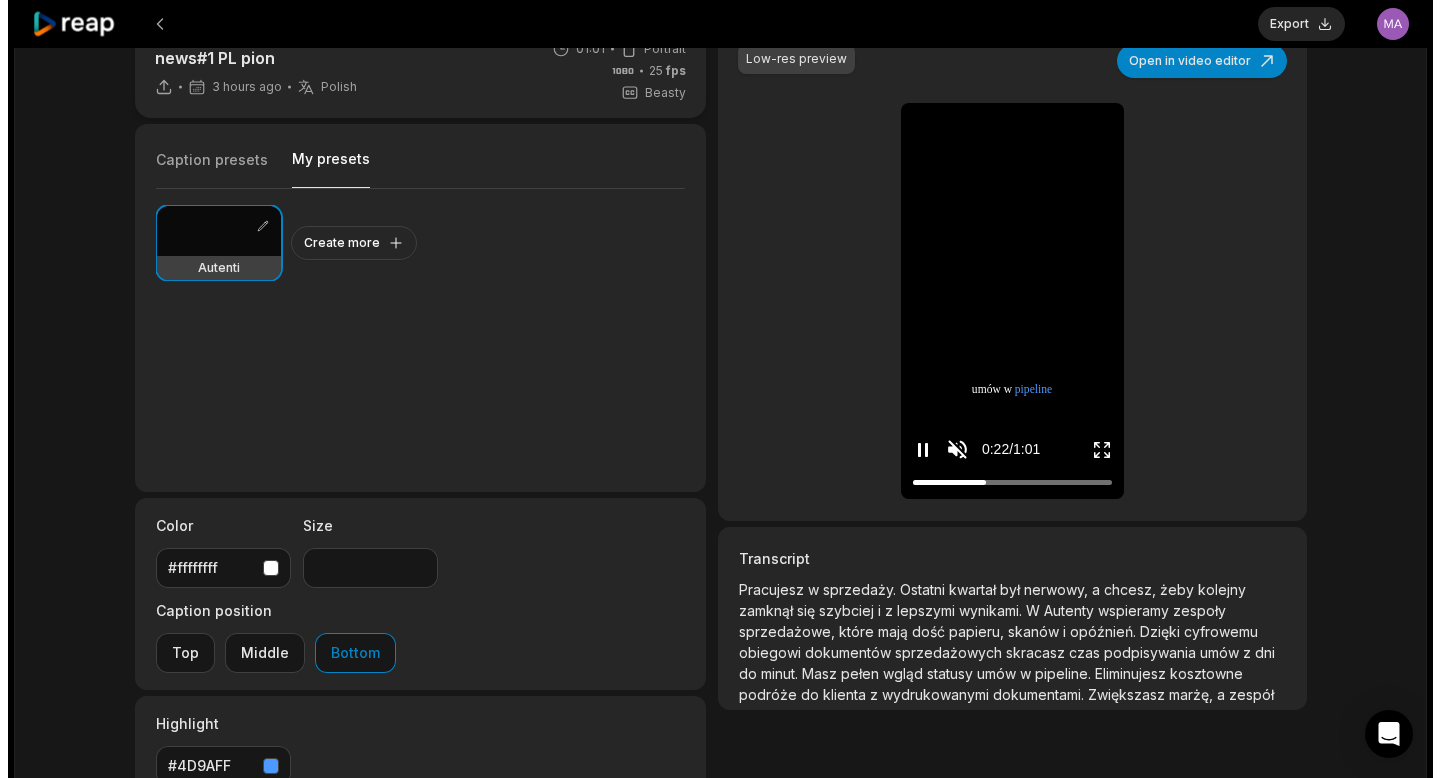 scroll, scrollTop: 0, scrollLeft: 0, axis: both 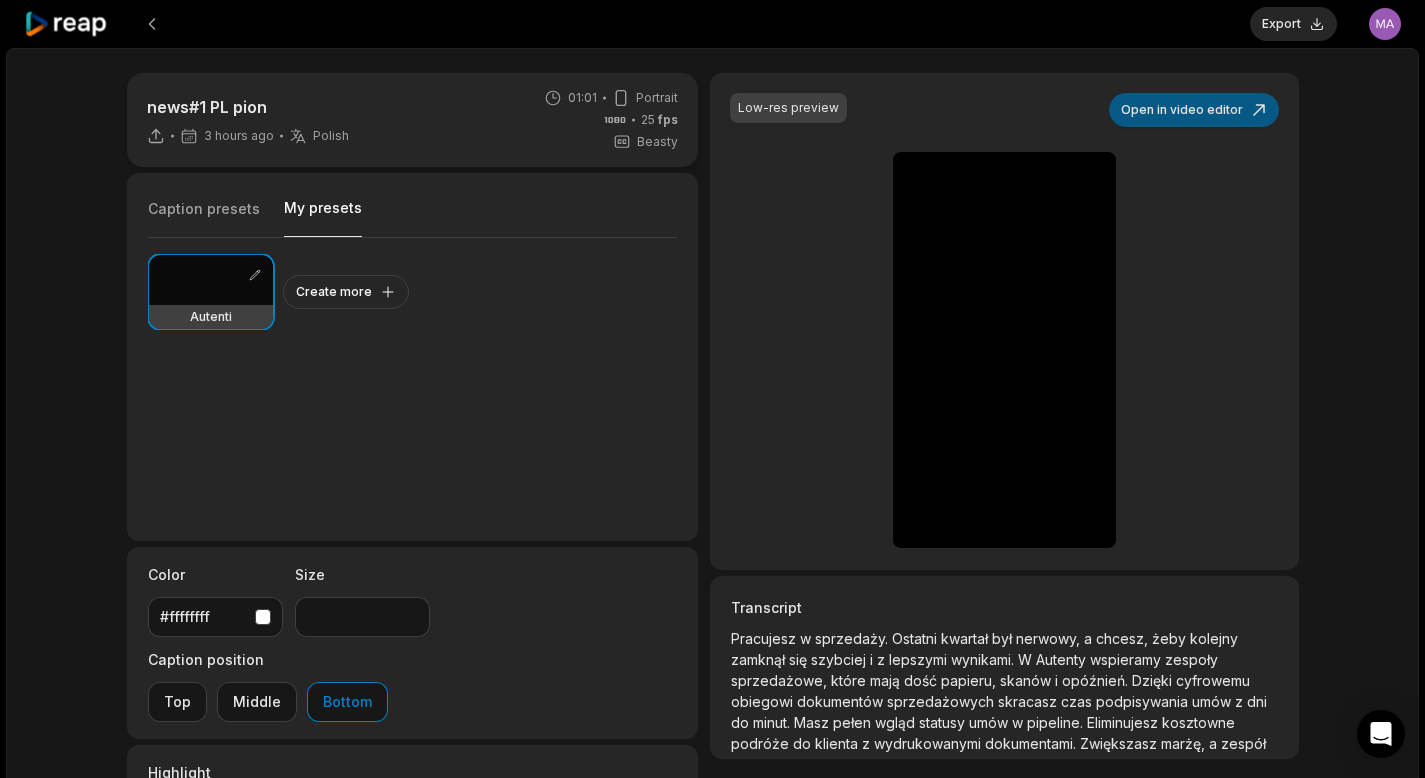 click on "Open in video editor" at bounding box center [1194, 110] 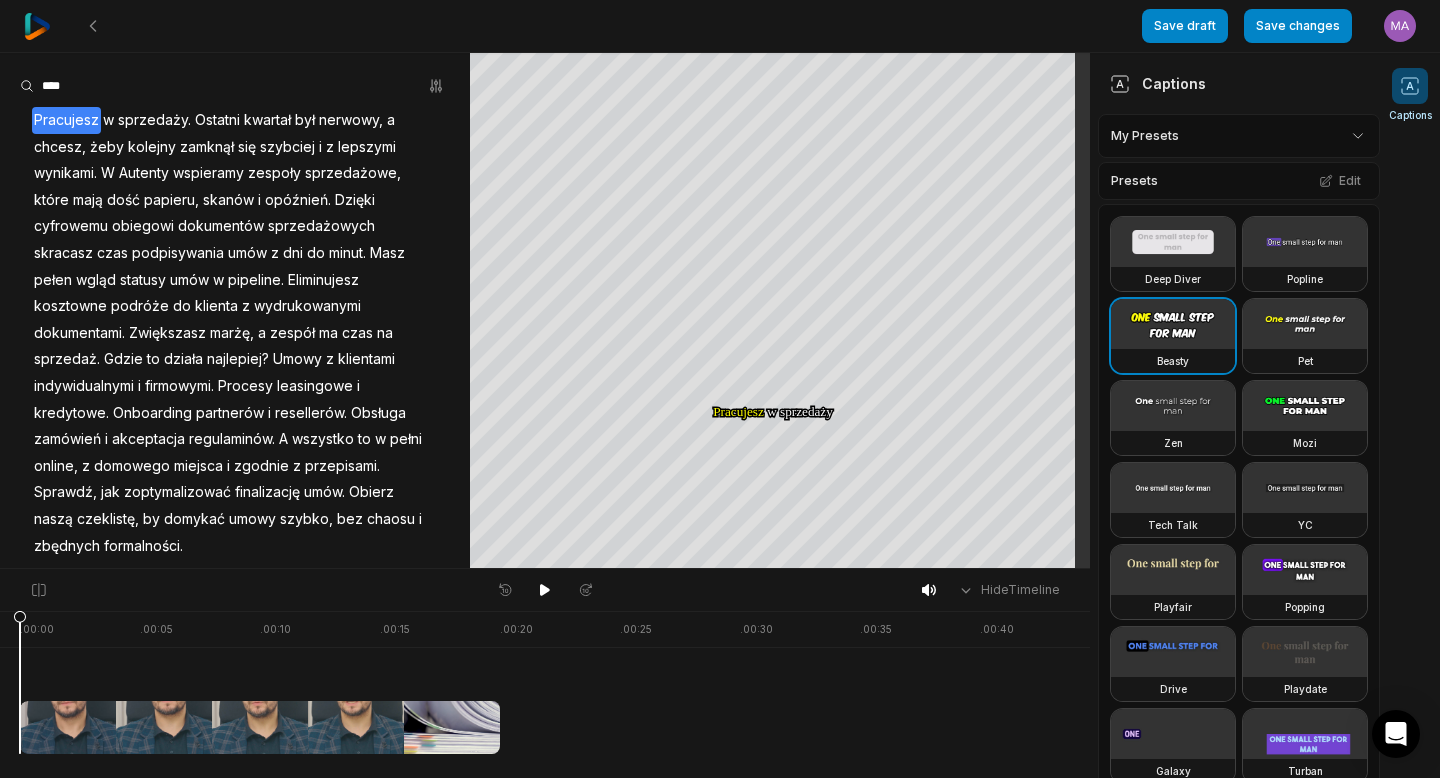 click on "Autenty" at bounding box center (144, 173) 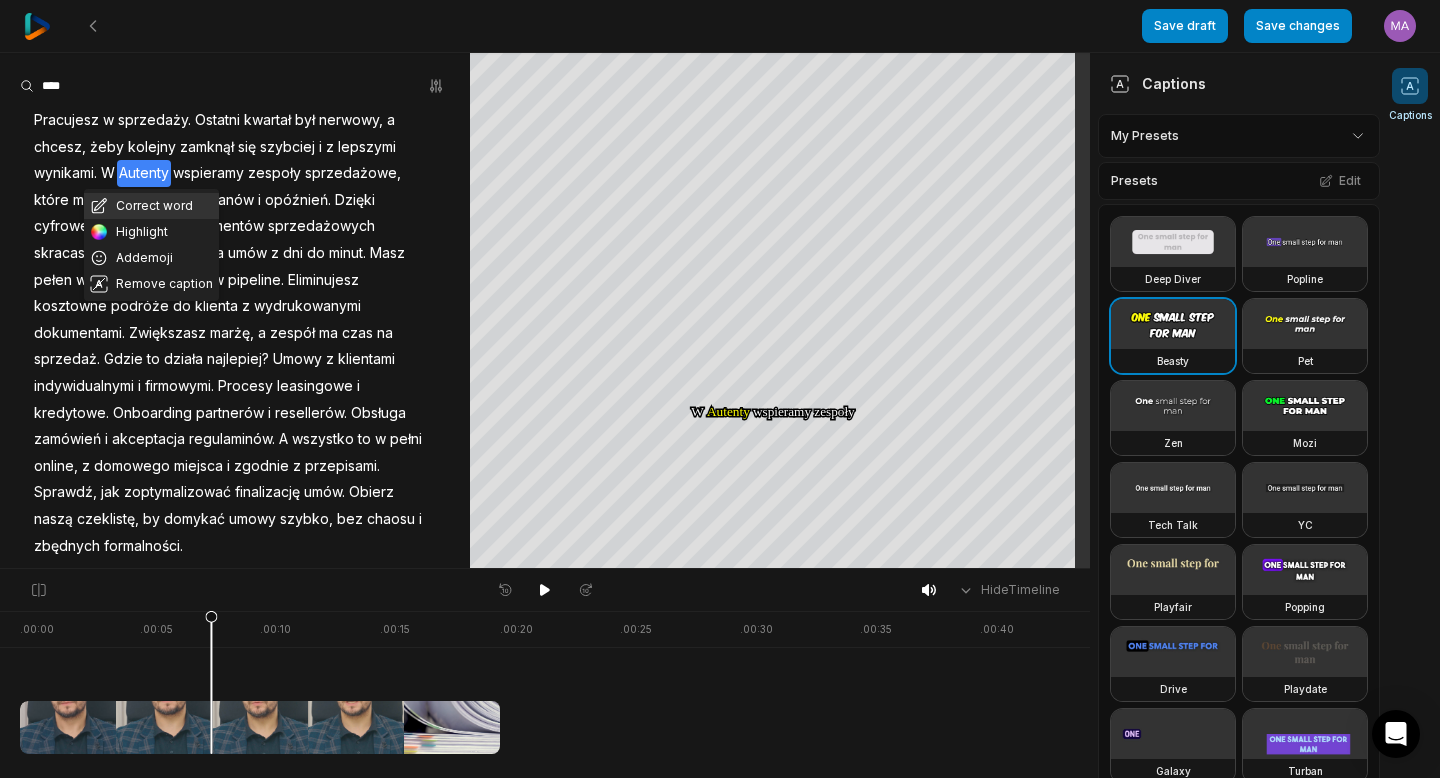 click on "Correct word" at bounding box center (151, 206) 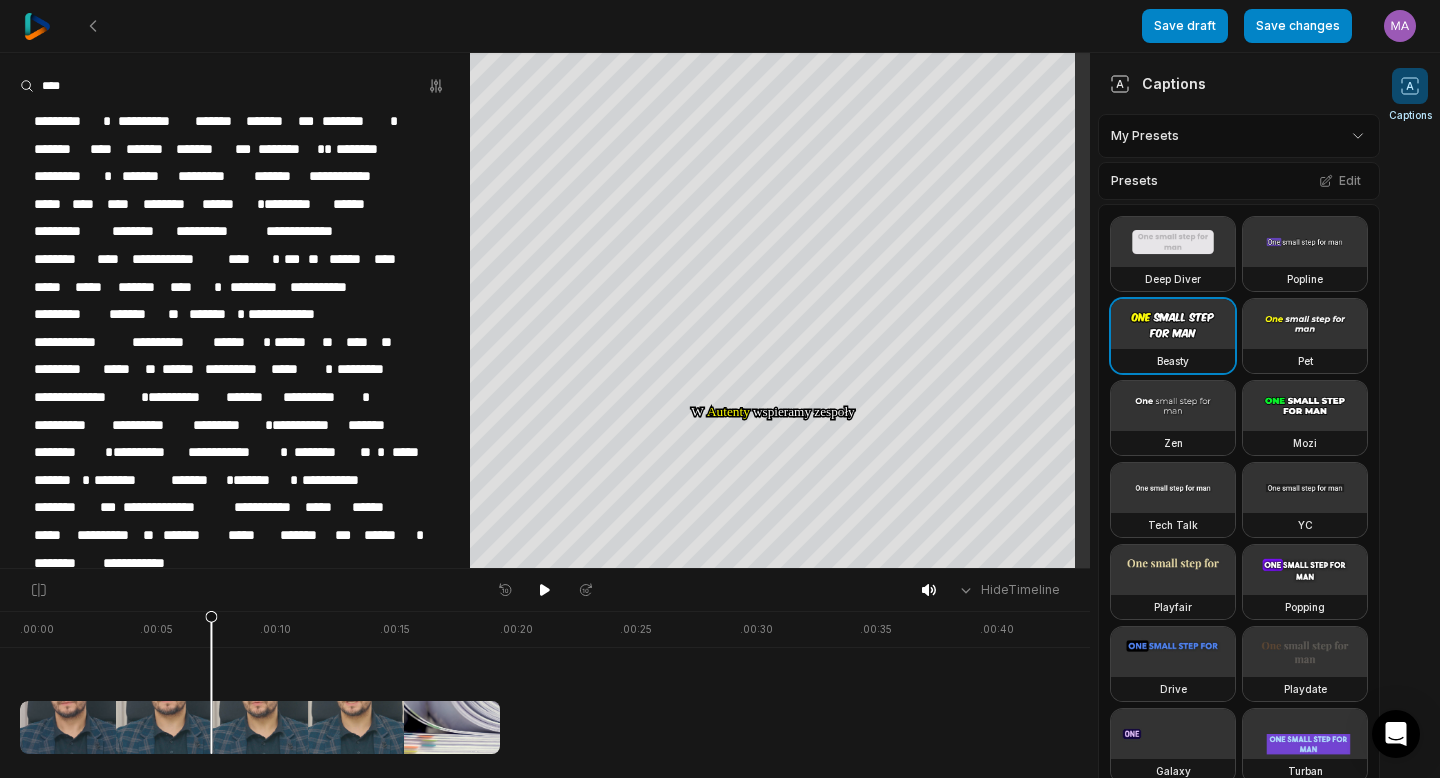 type 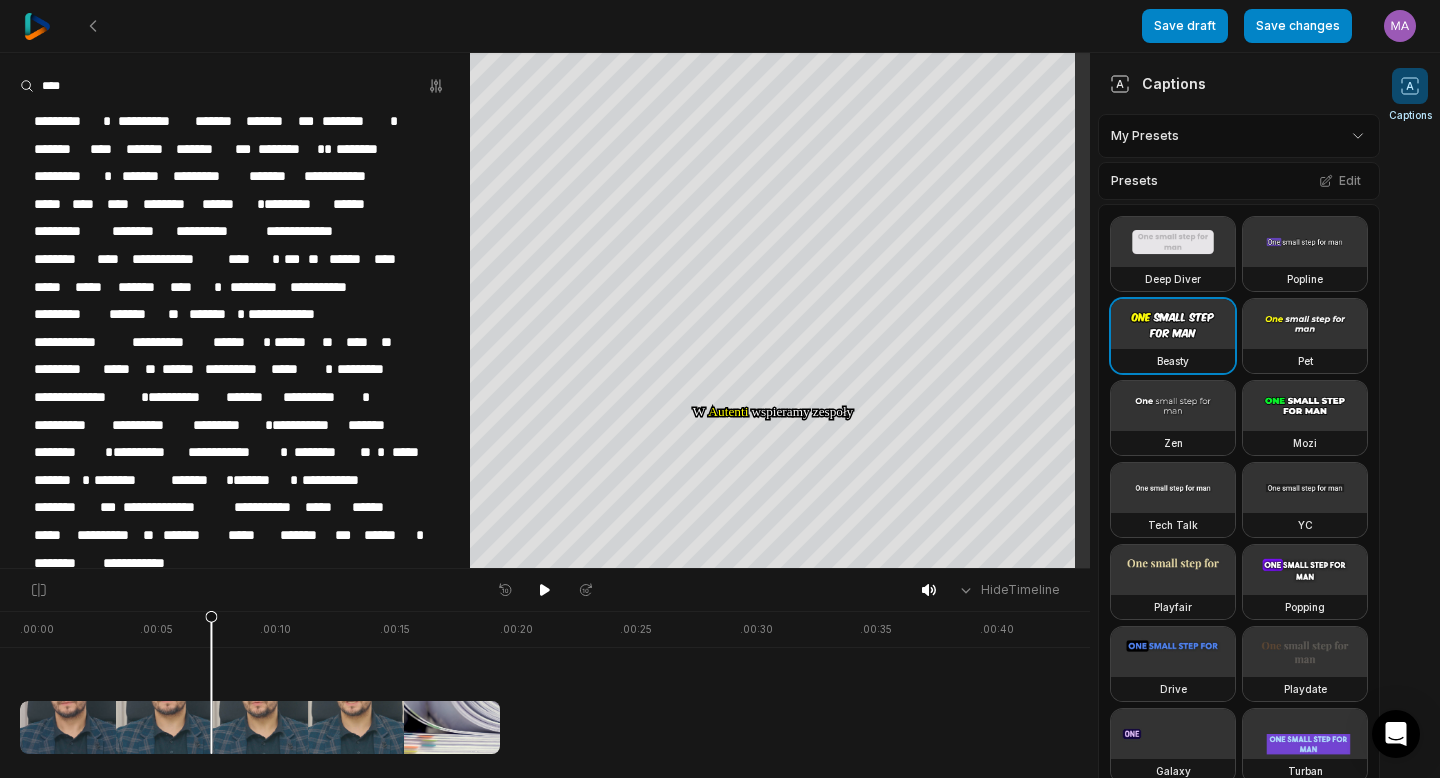 scroll, scrollTop: 0, scrollLeft: 0, axis: both 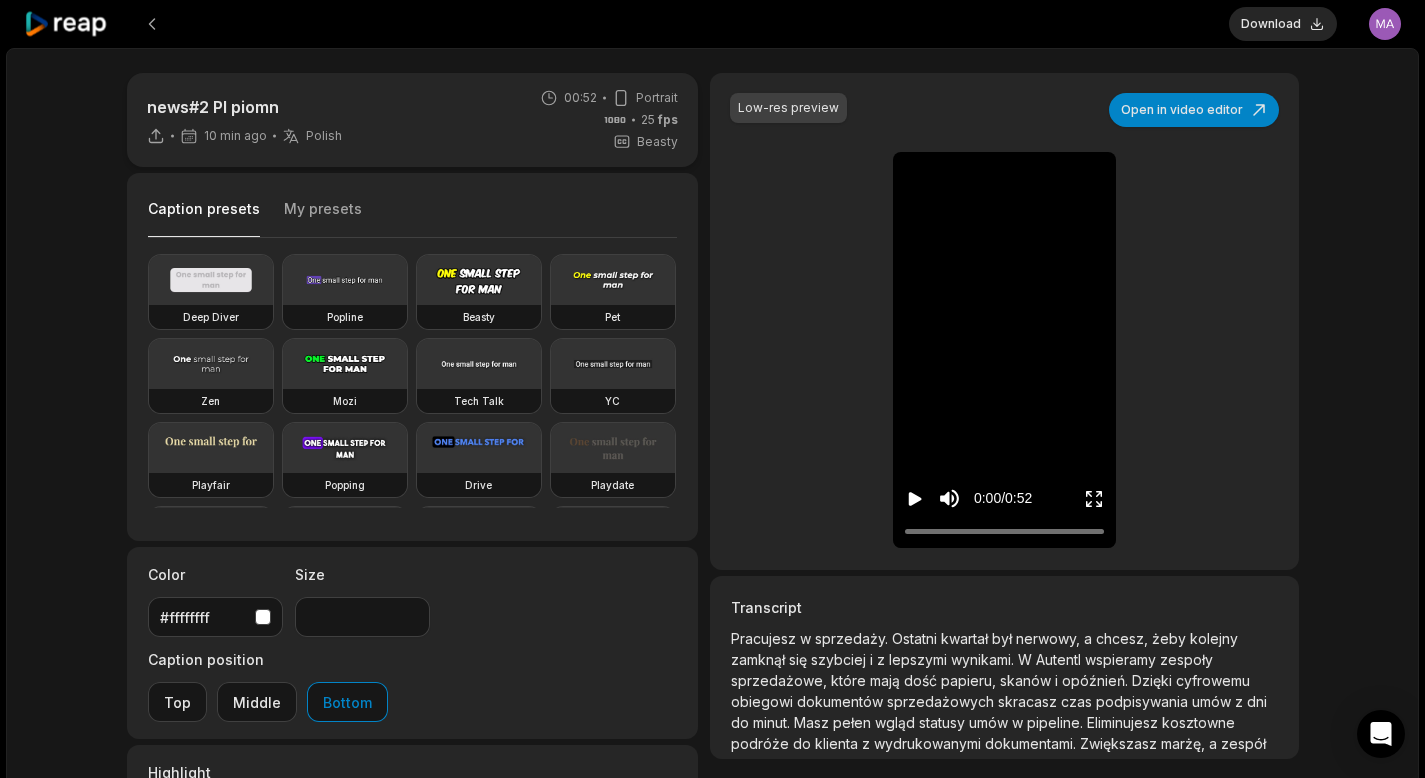 click 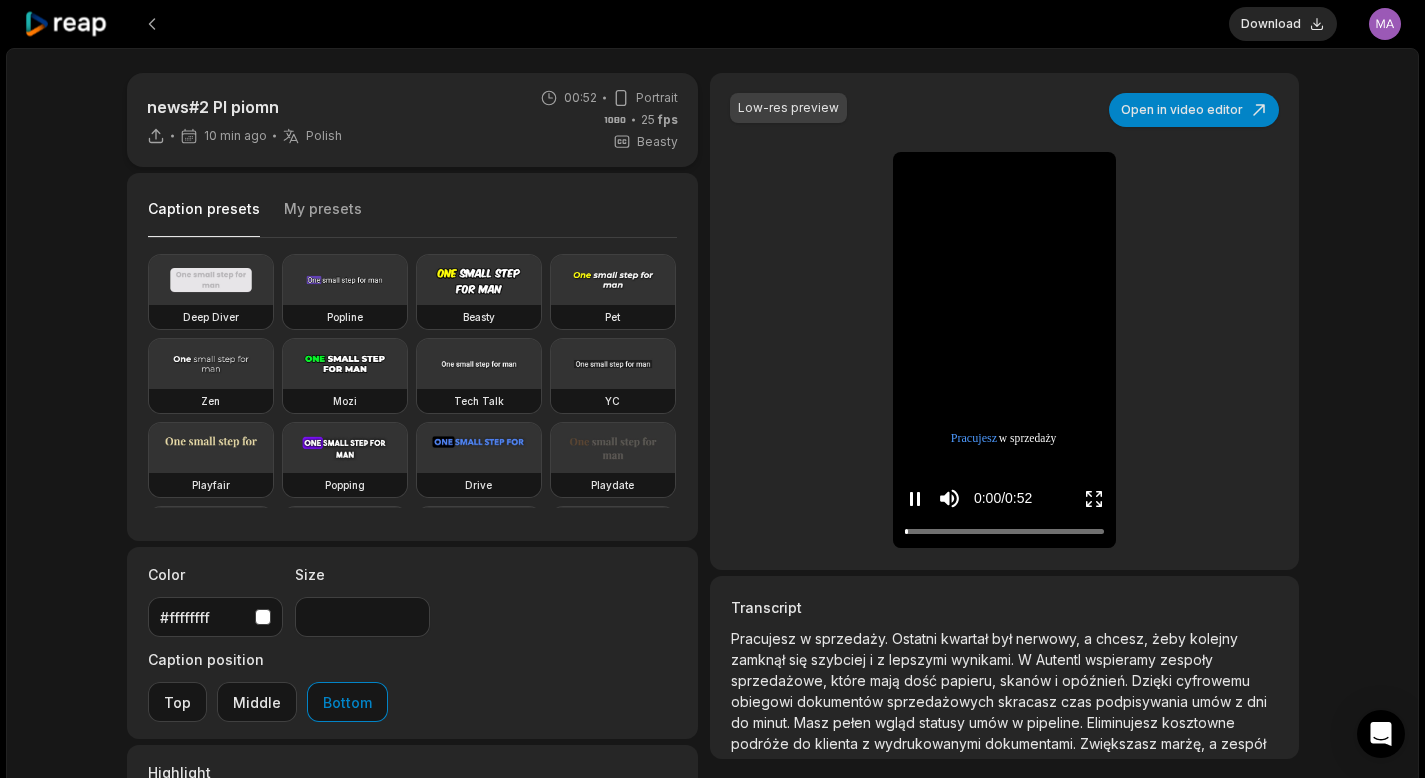 click 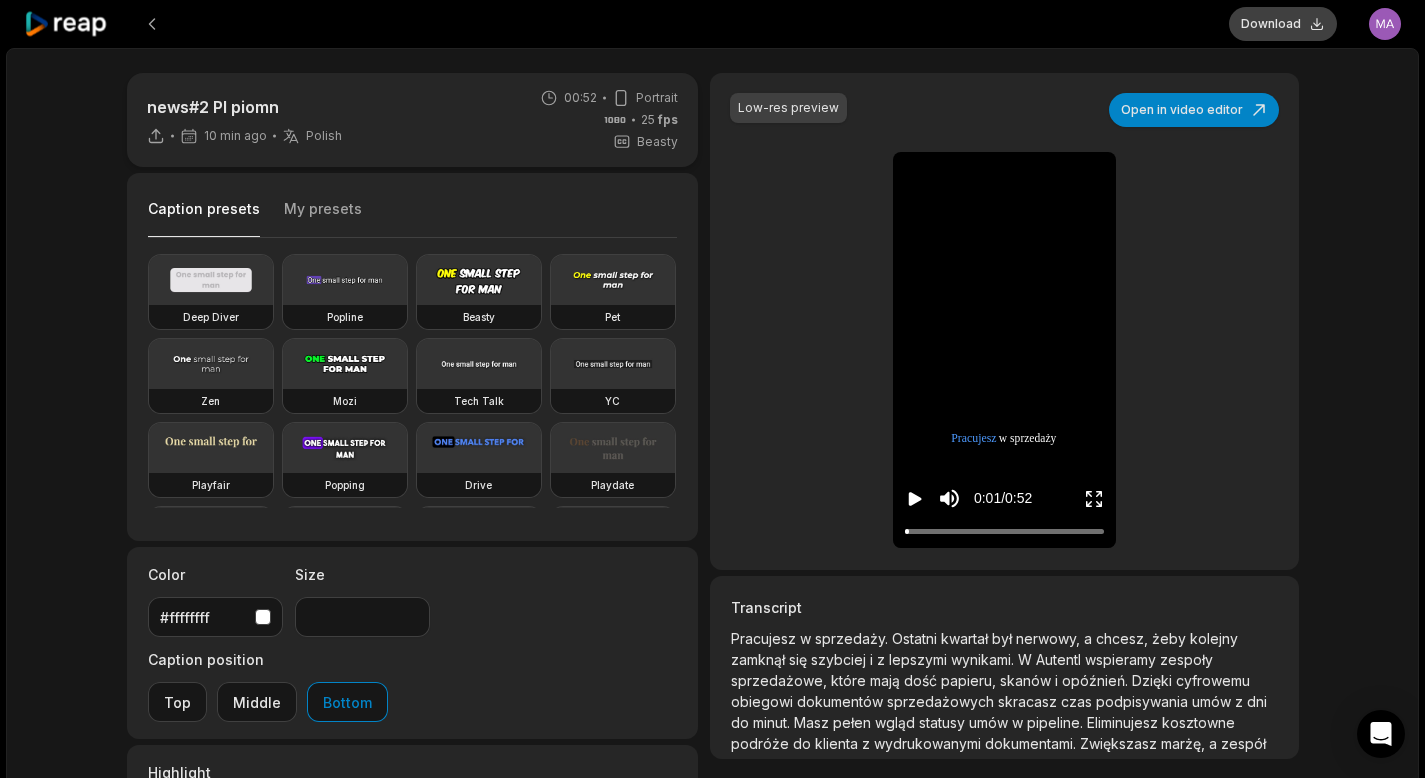click on "Download" at bounding box center (1283, 24) 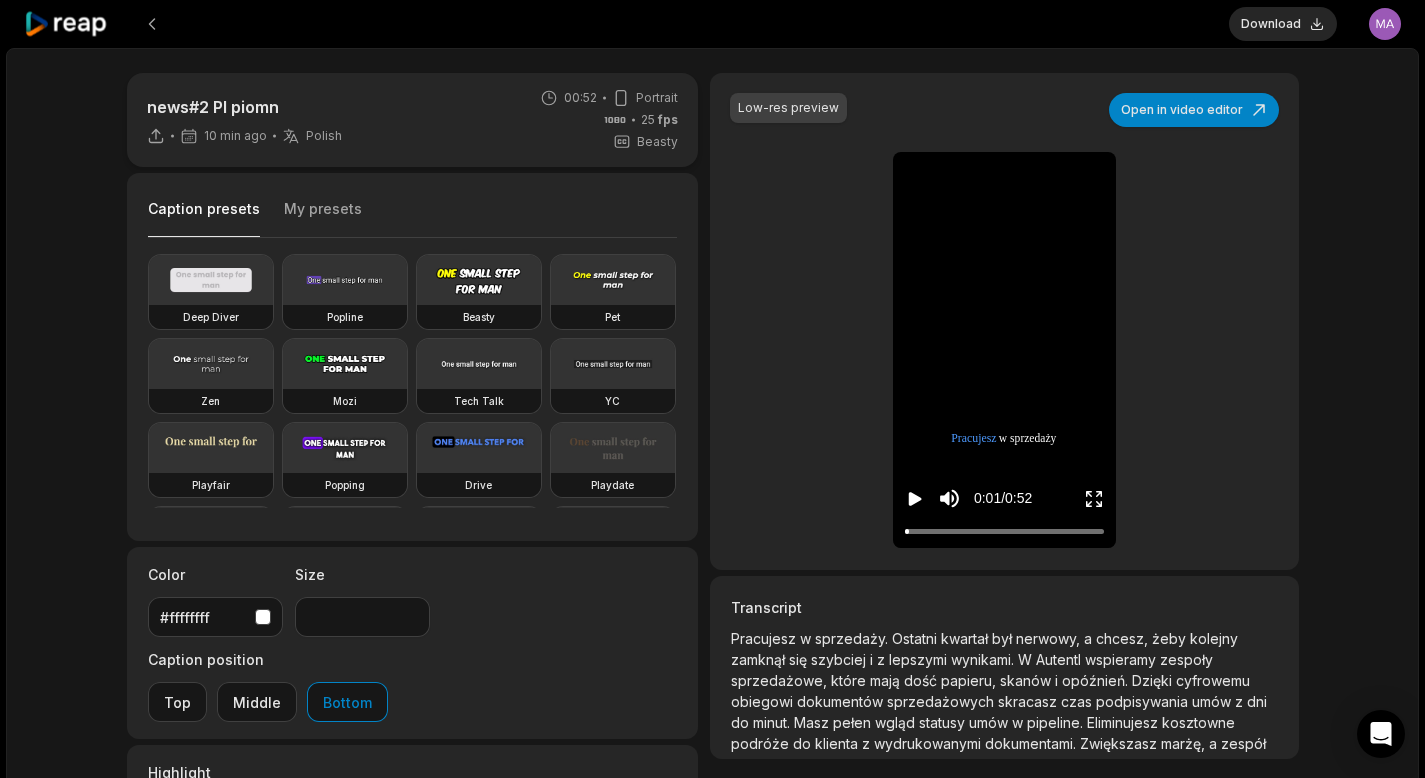 click 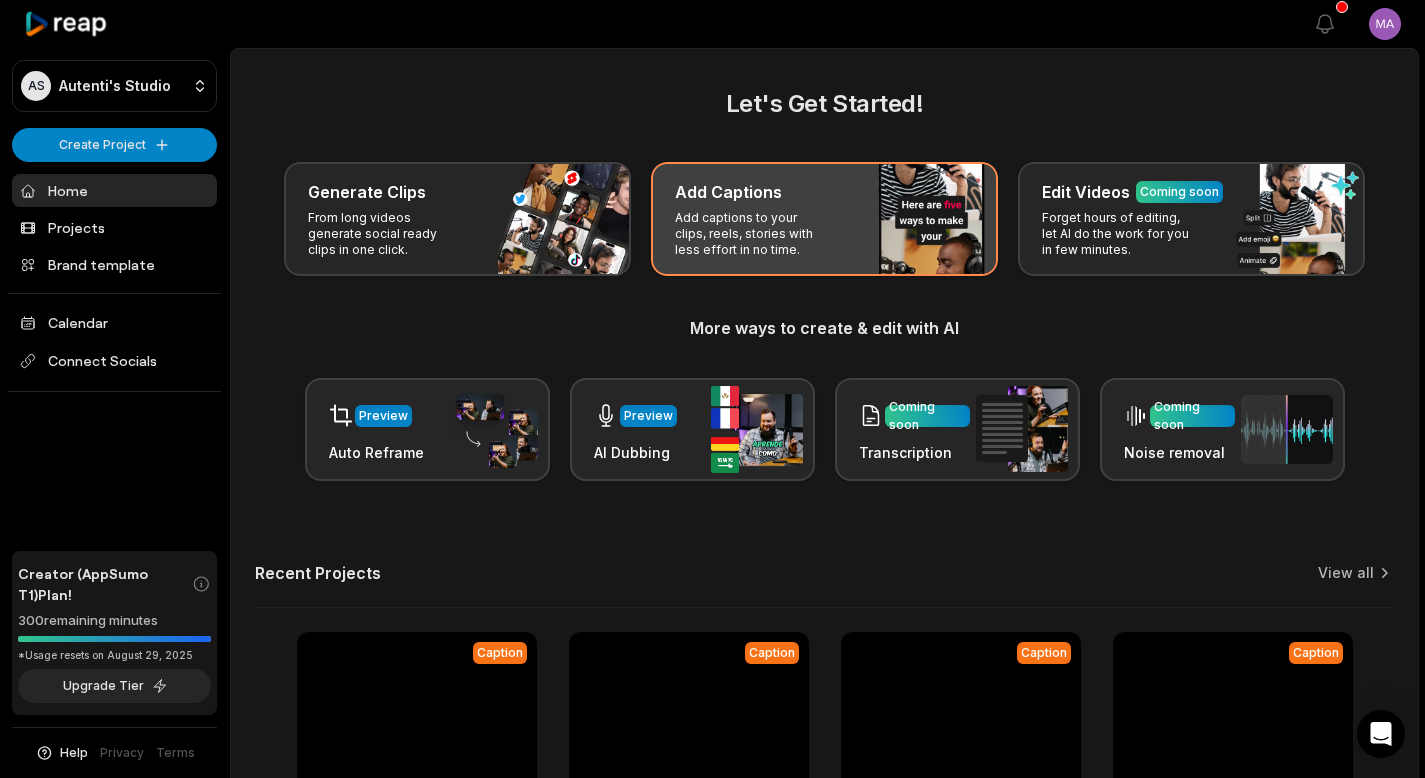 click on "Add captions to your clips, reels, stories with less effort in no time." at bounding box center (752, 234) 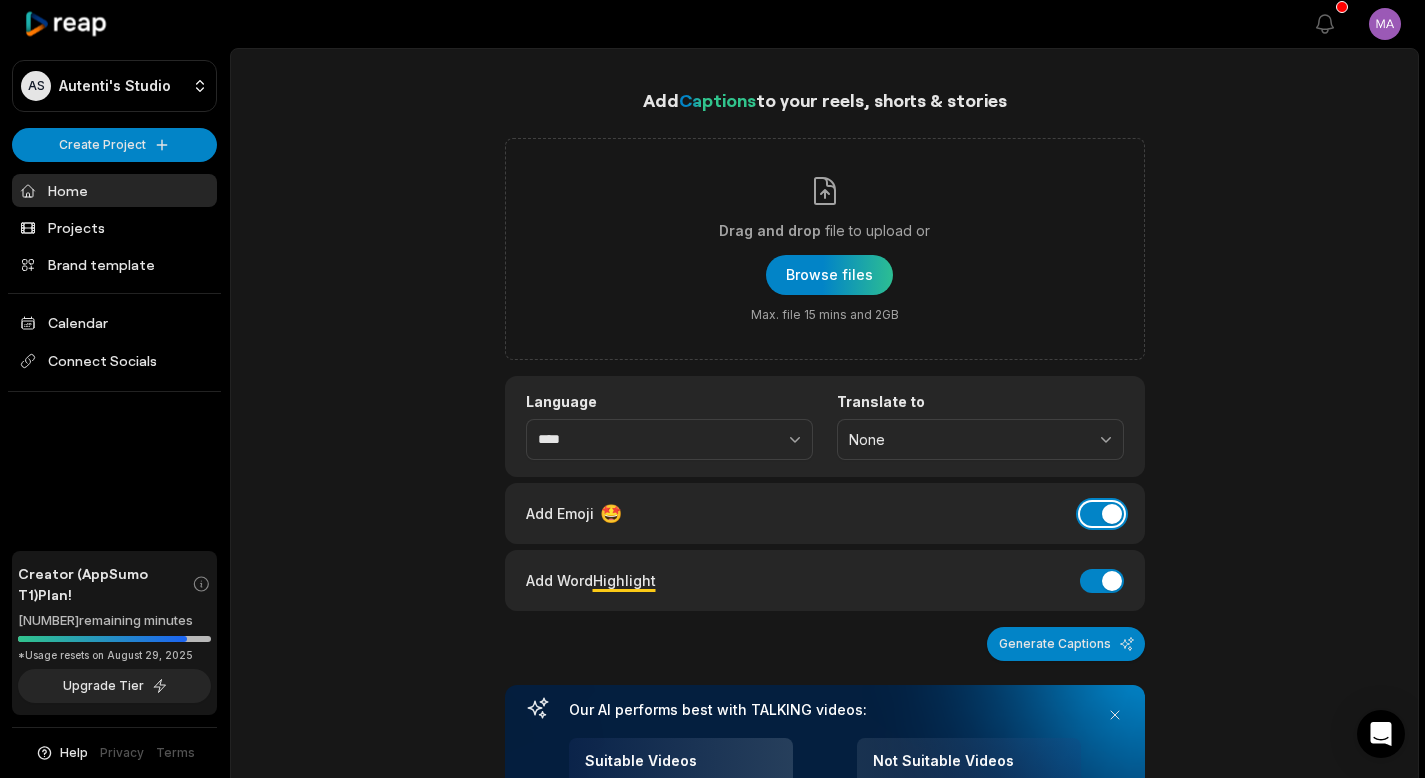 click on "Add Emoji" at bounding box center [1102, 514] 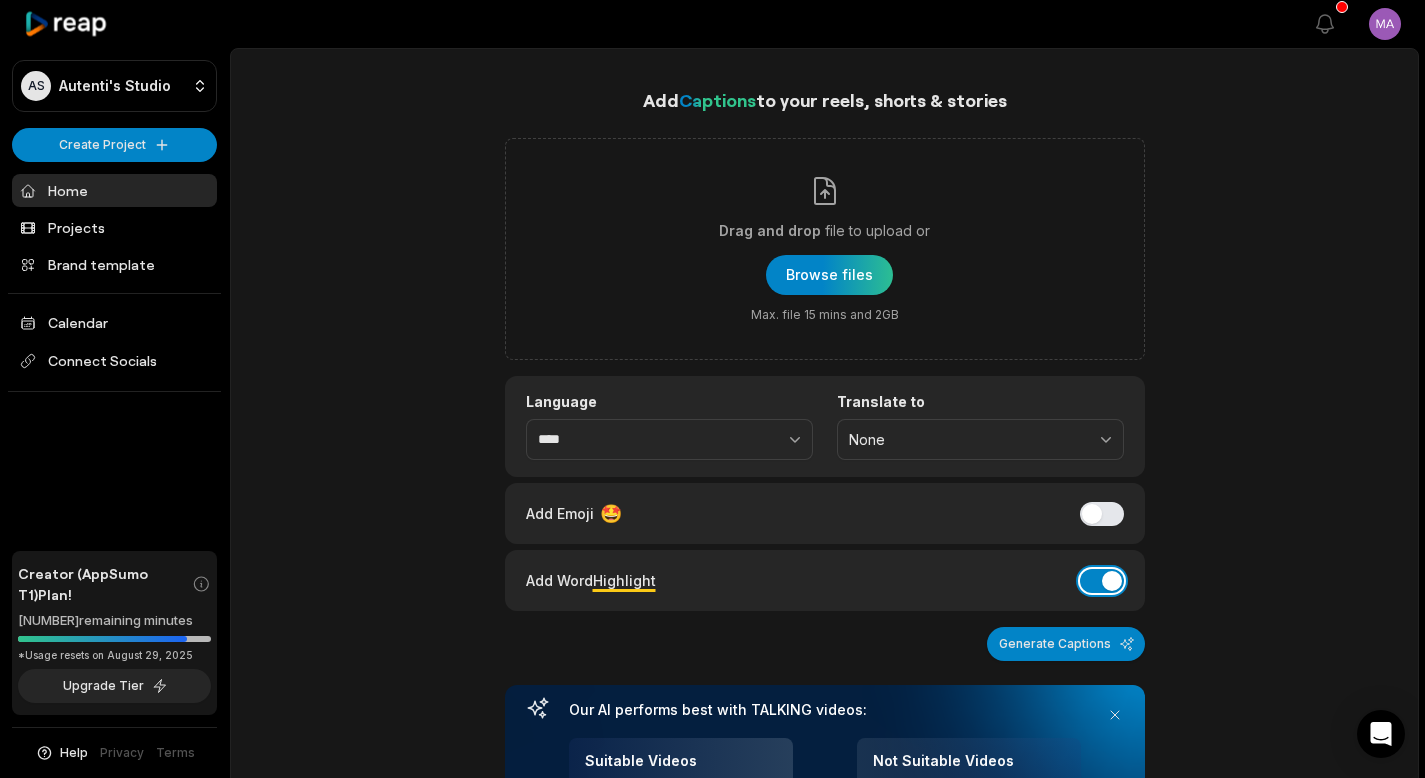 click on "Add Word Highlight" at bounding box center (1102, 581) 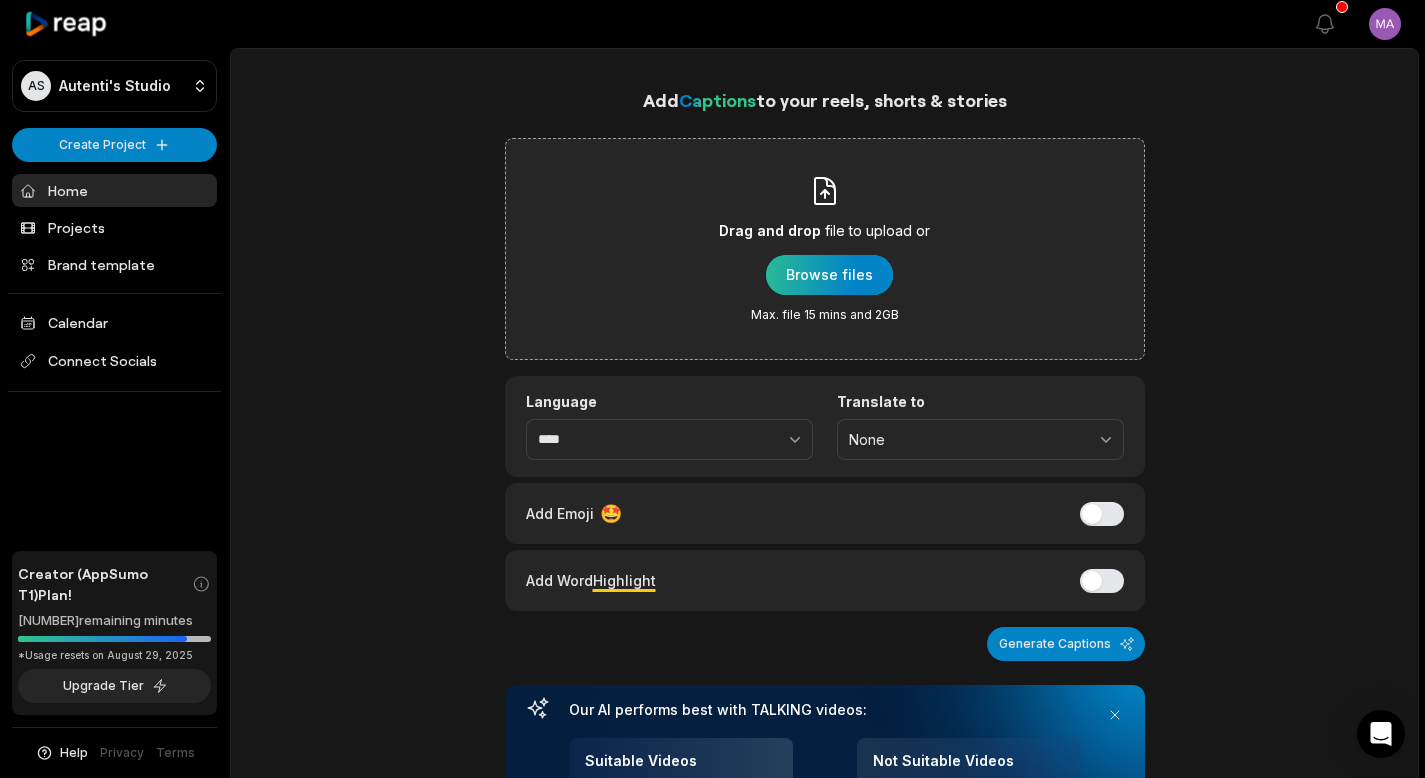 click at bounding box center [829, 275] 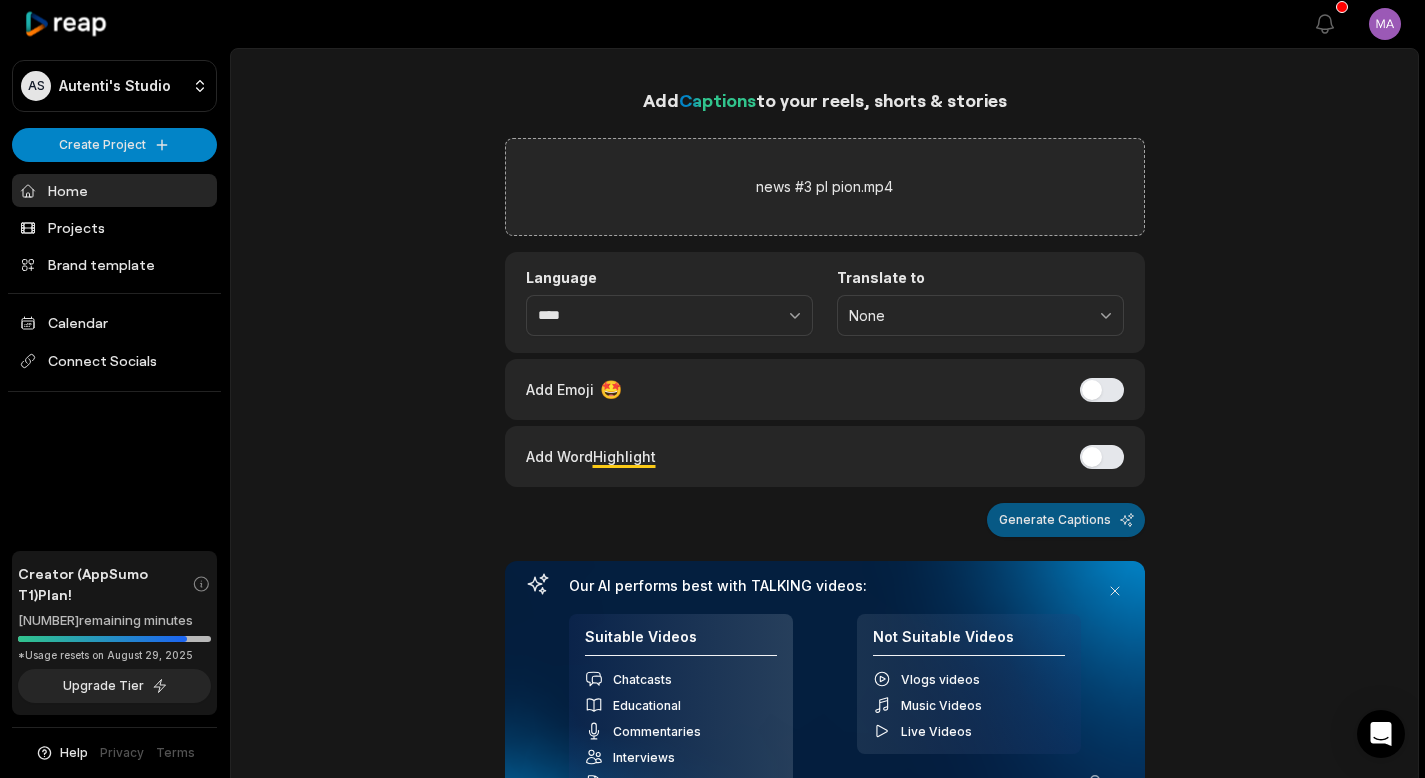 click on "Generate Captions" at bounding box center (1066, 520) 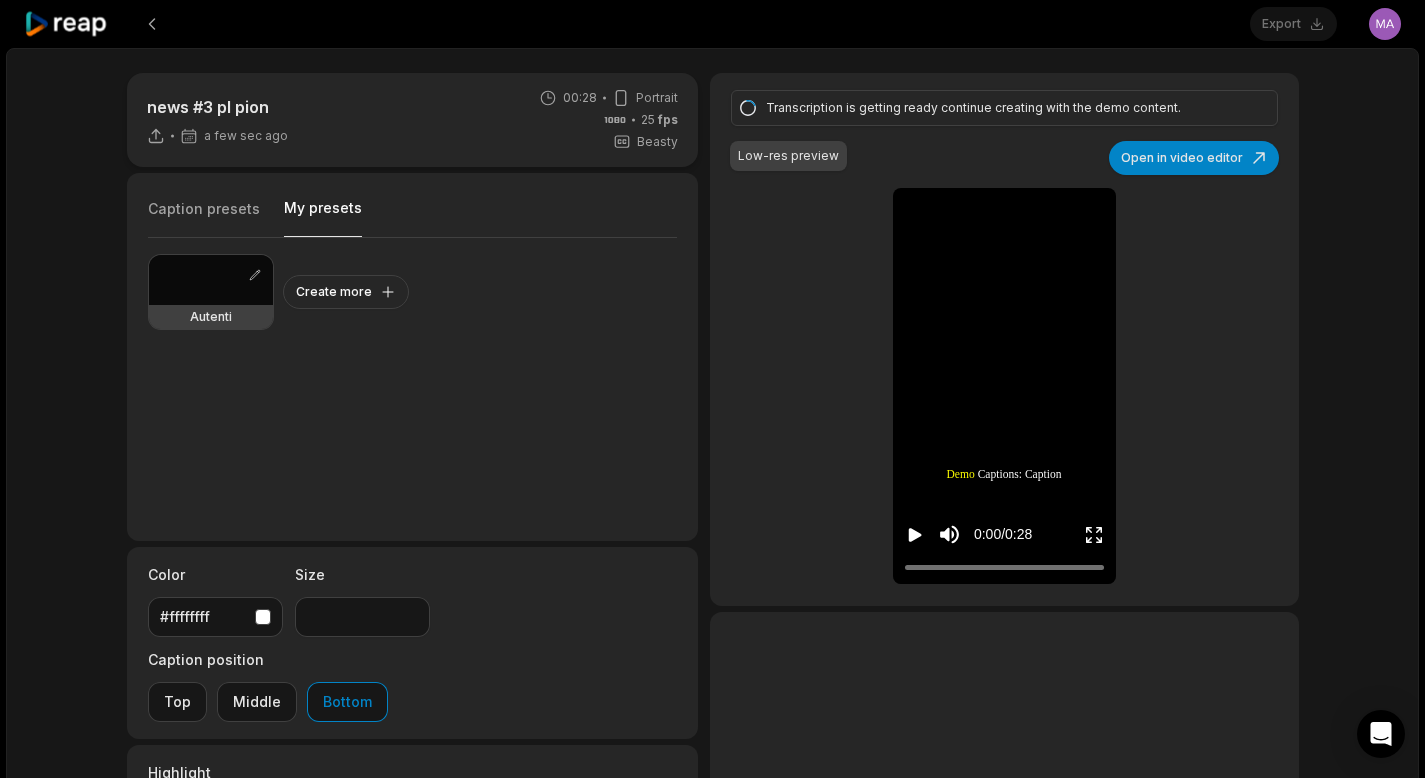 click on "My presets" at bounding box center [323, 217] 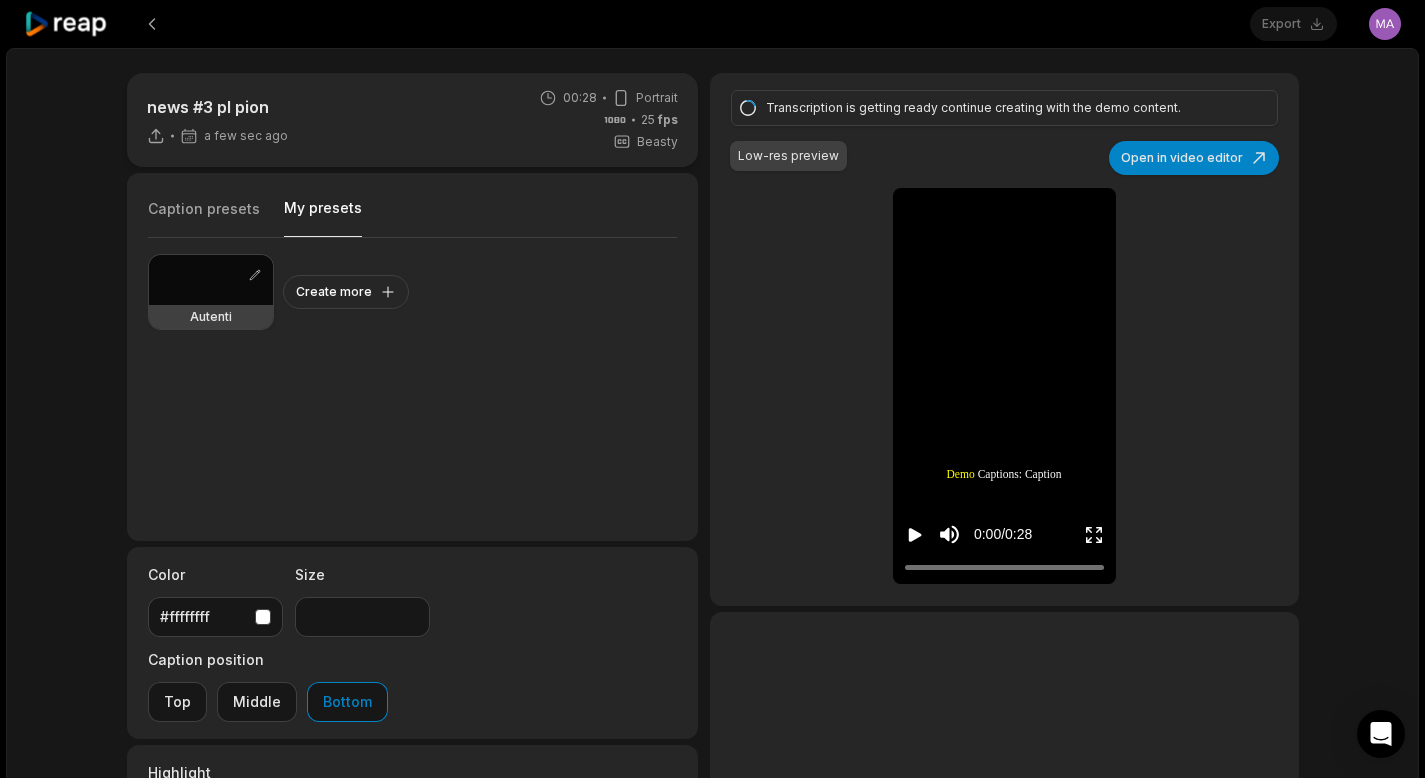 click at bounding box center [211, 280] 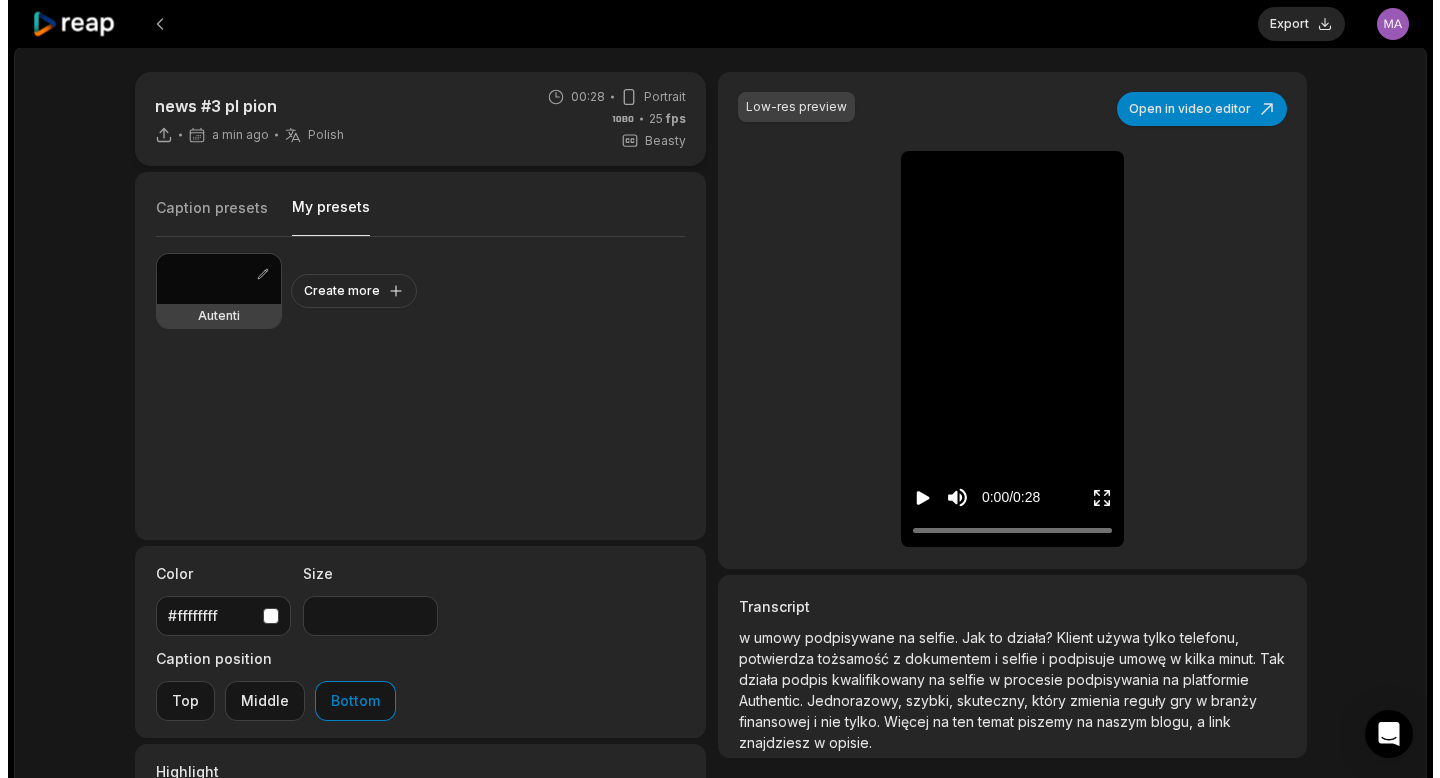 scroll, scrollTop: 0, scrollLeft: 0, axis: both 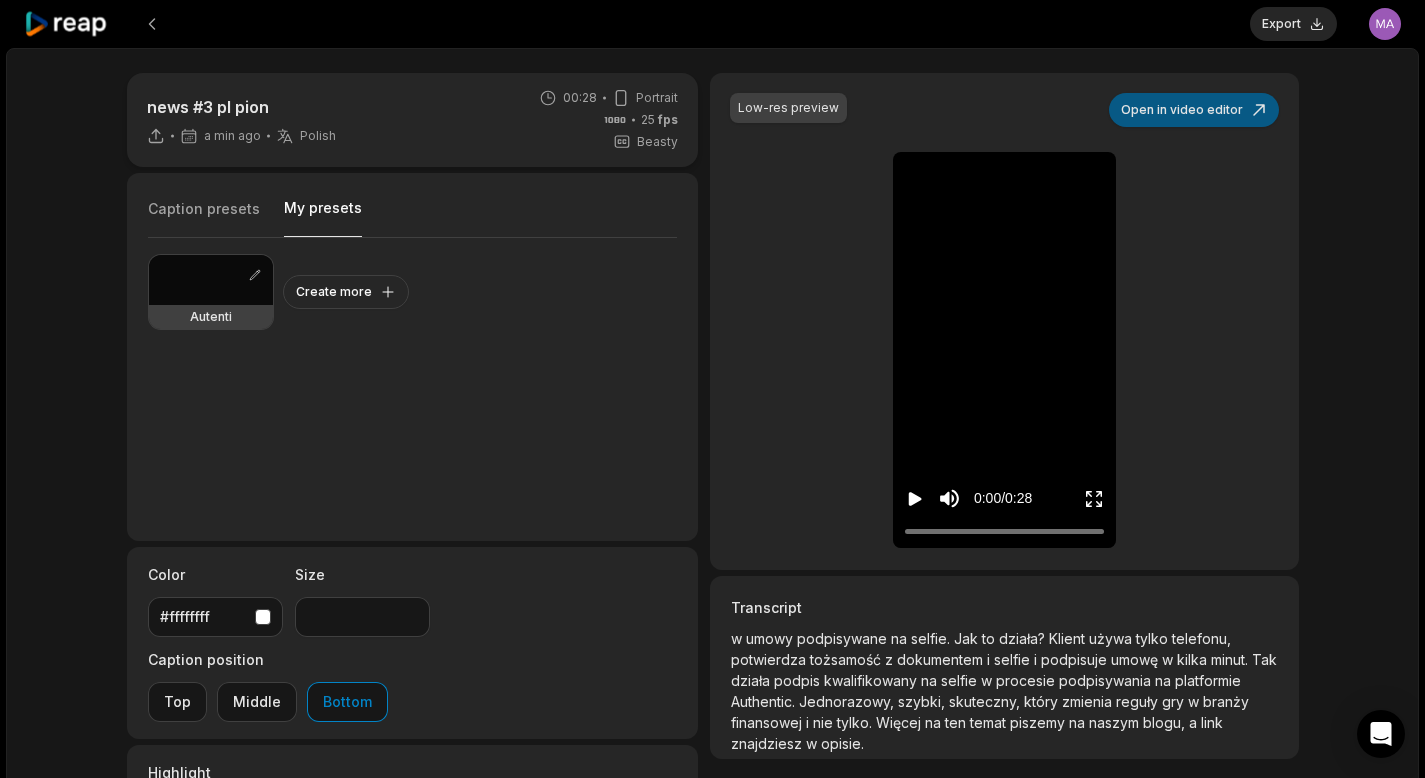 click on "Open in video editor" at bounding box center (1194, 110) 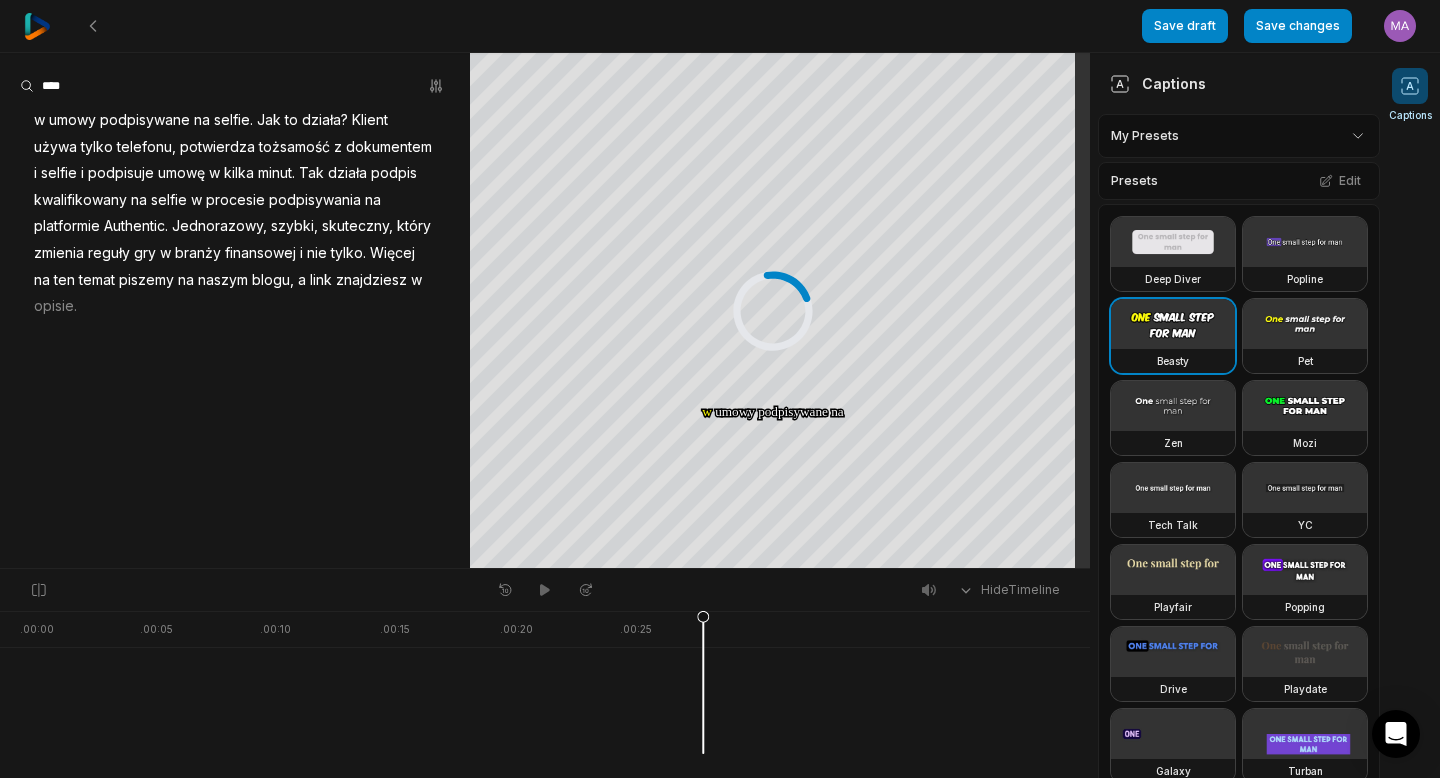 click on "umowy" at bounding box center [72, 120] 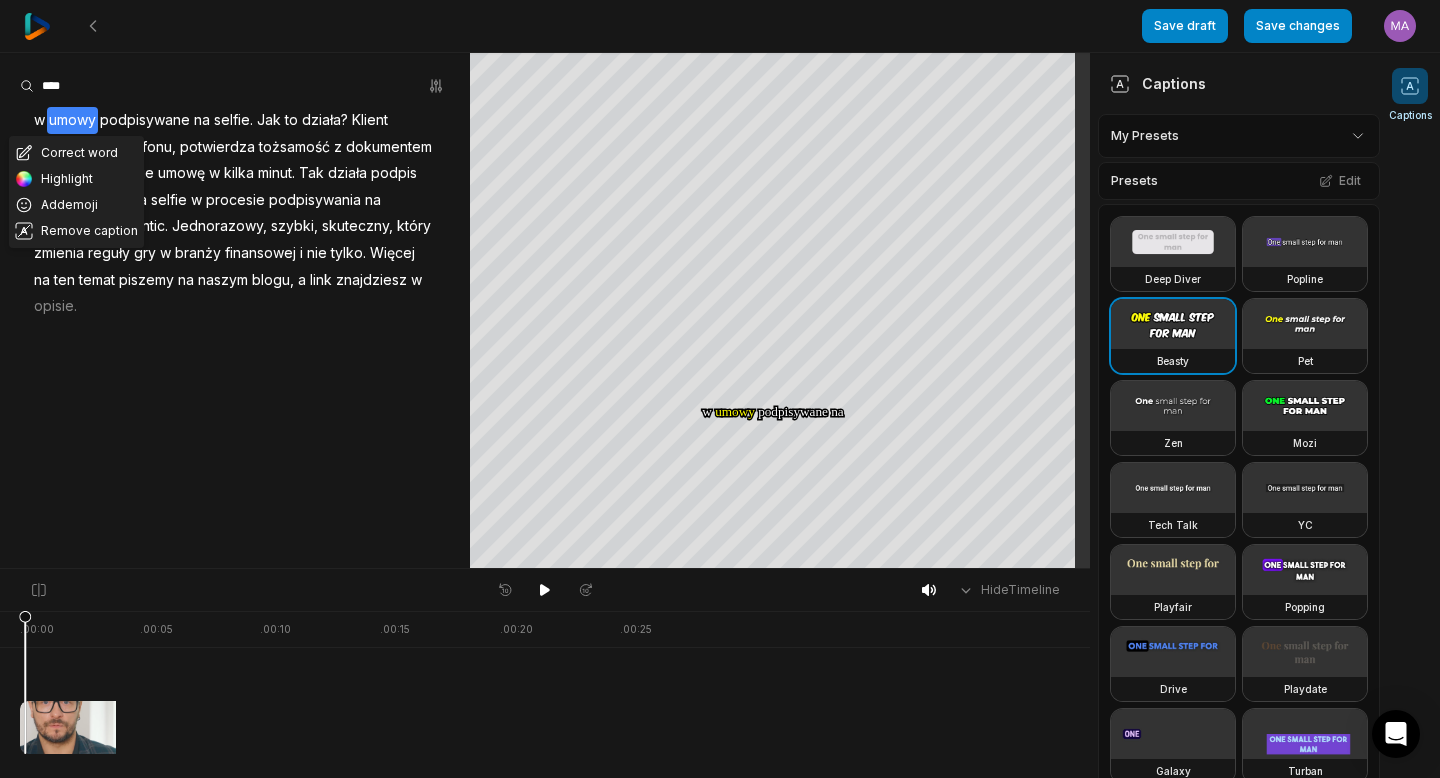 click on "Correct word Highlight Add emoji Remove caption w umowy podpisywane na selfie. Jak to działa? Klient używa tylko telefonu, potwierdza tożsamość z dokumentem i selfie i podpisuje umowę w kilka minut. Tak działa podpis kwalifikowany na selfie w procesie podpisywania na platformie Authentic. Jednorazowy, szybki, skuteczny, który zmienia reguły gry w branży finansowej i nie tylko. Więcej na ten temat piszemy na naszym blogu, a link znajdziesz w opisie." at bounding box center [235, 310] 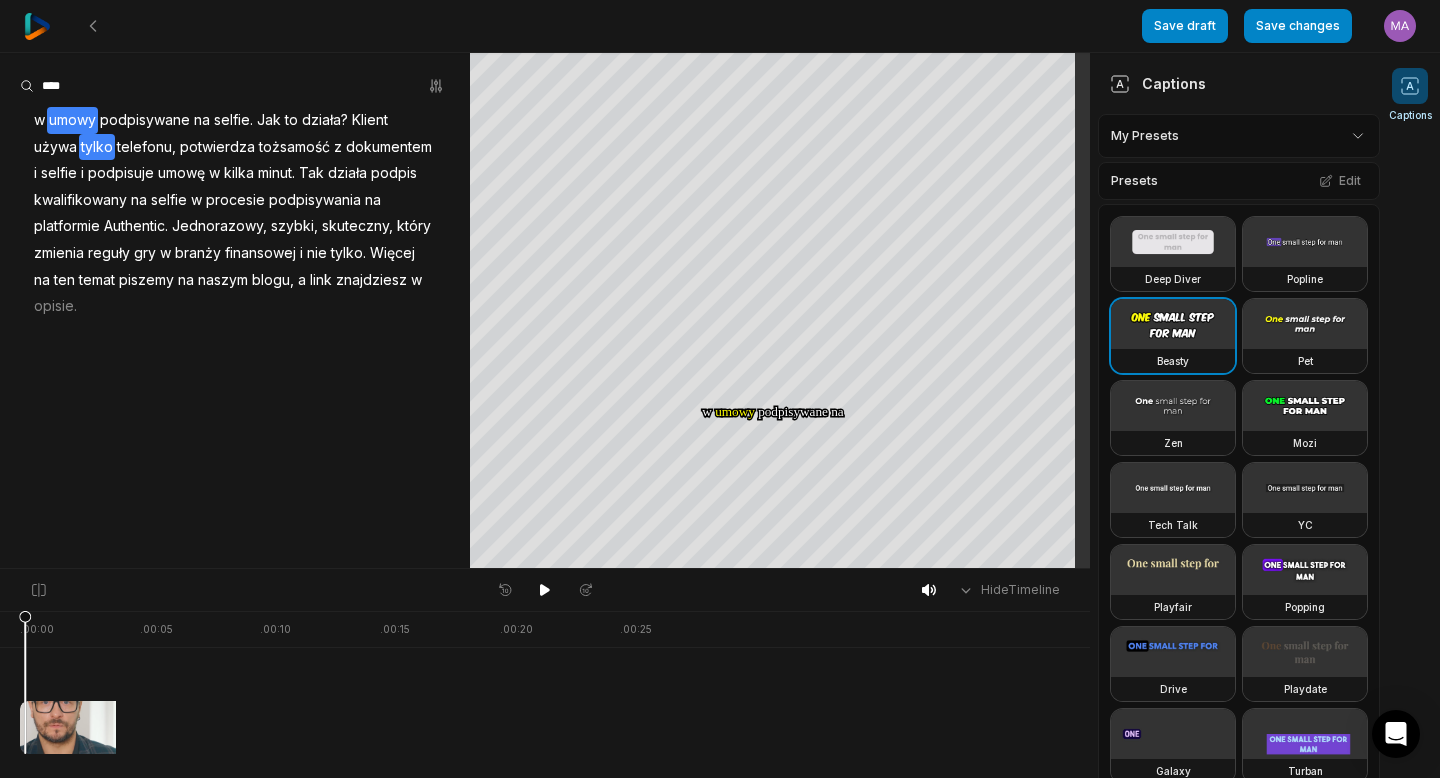 click on "tylko" at bounding box center [97, 147] 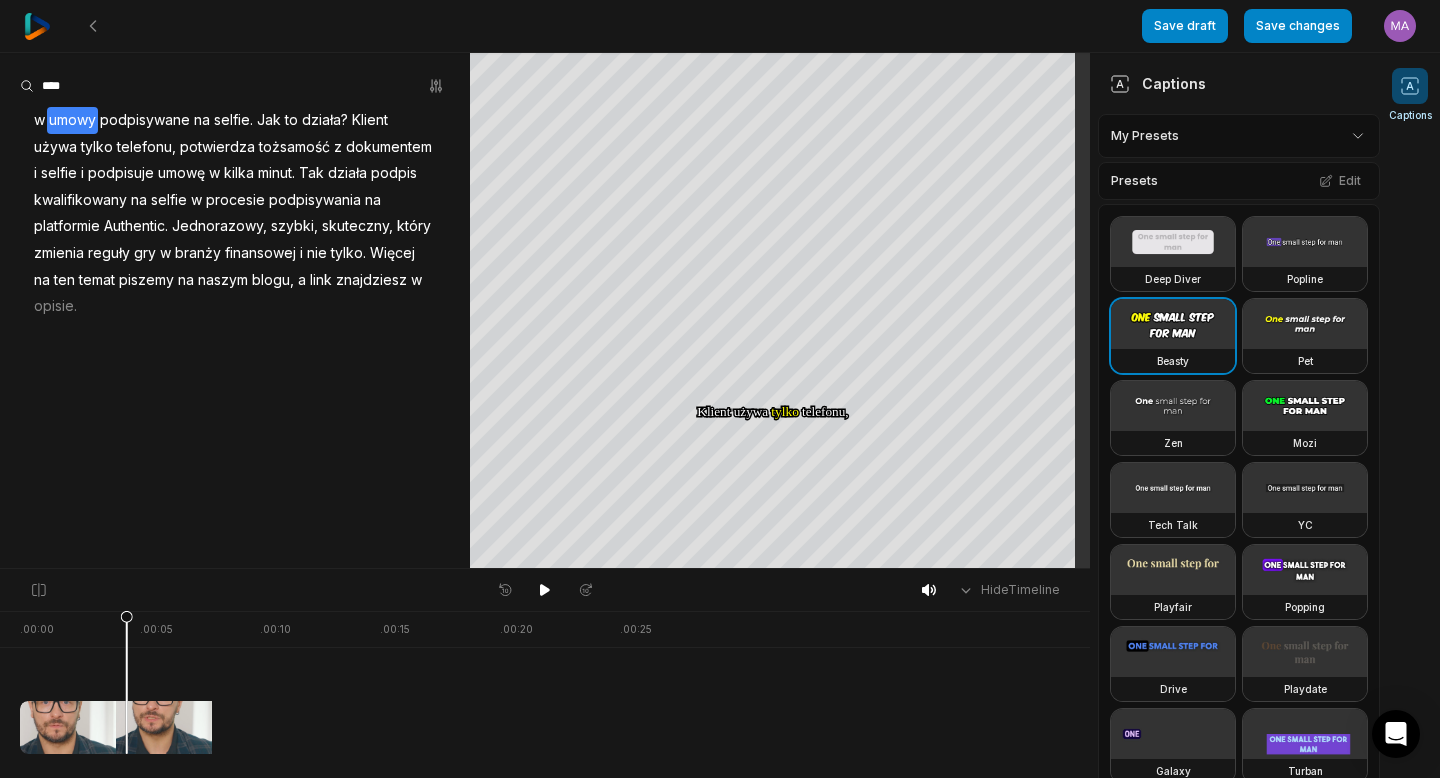 click on "umowy" at bounding box center (72, 120) 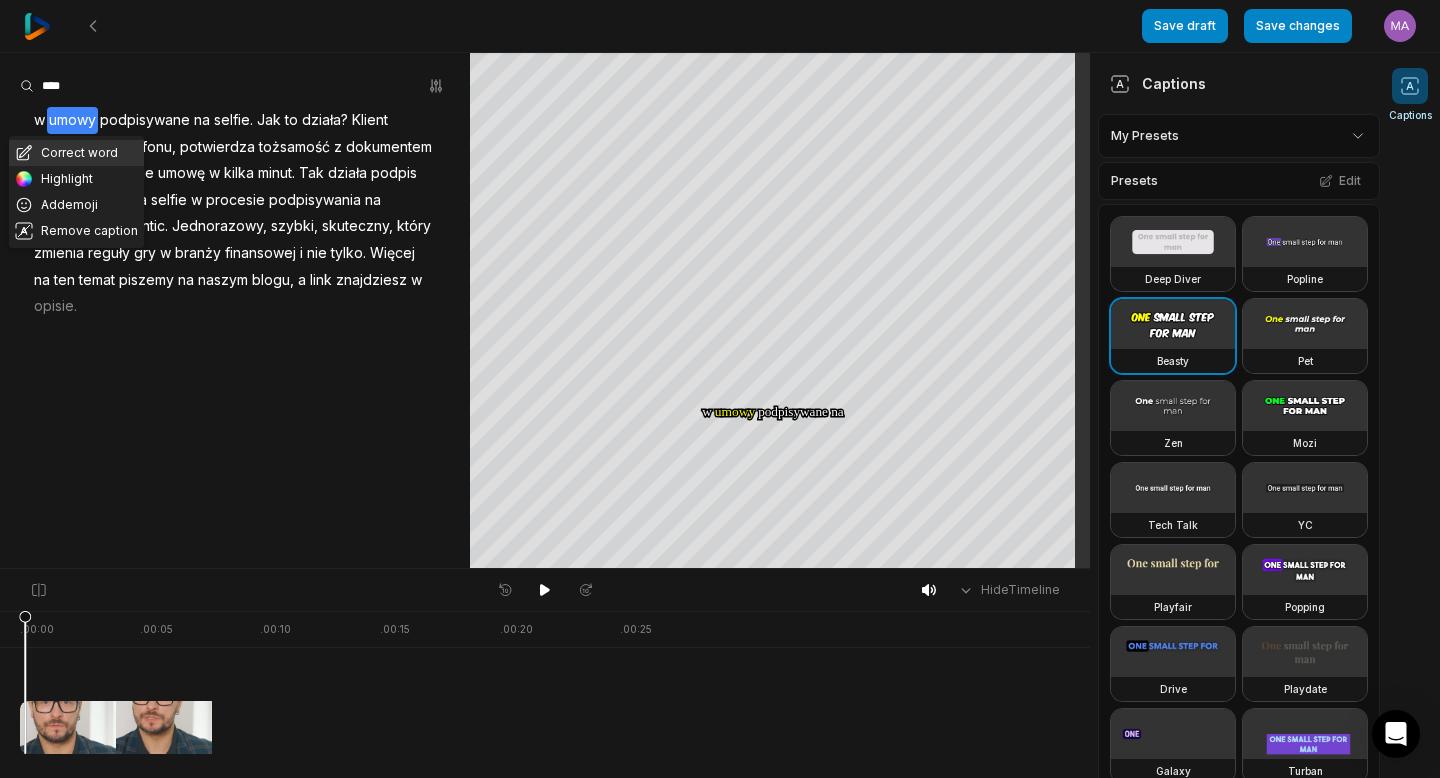click on "Correct word" at bounding box center [76, 153] 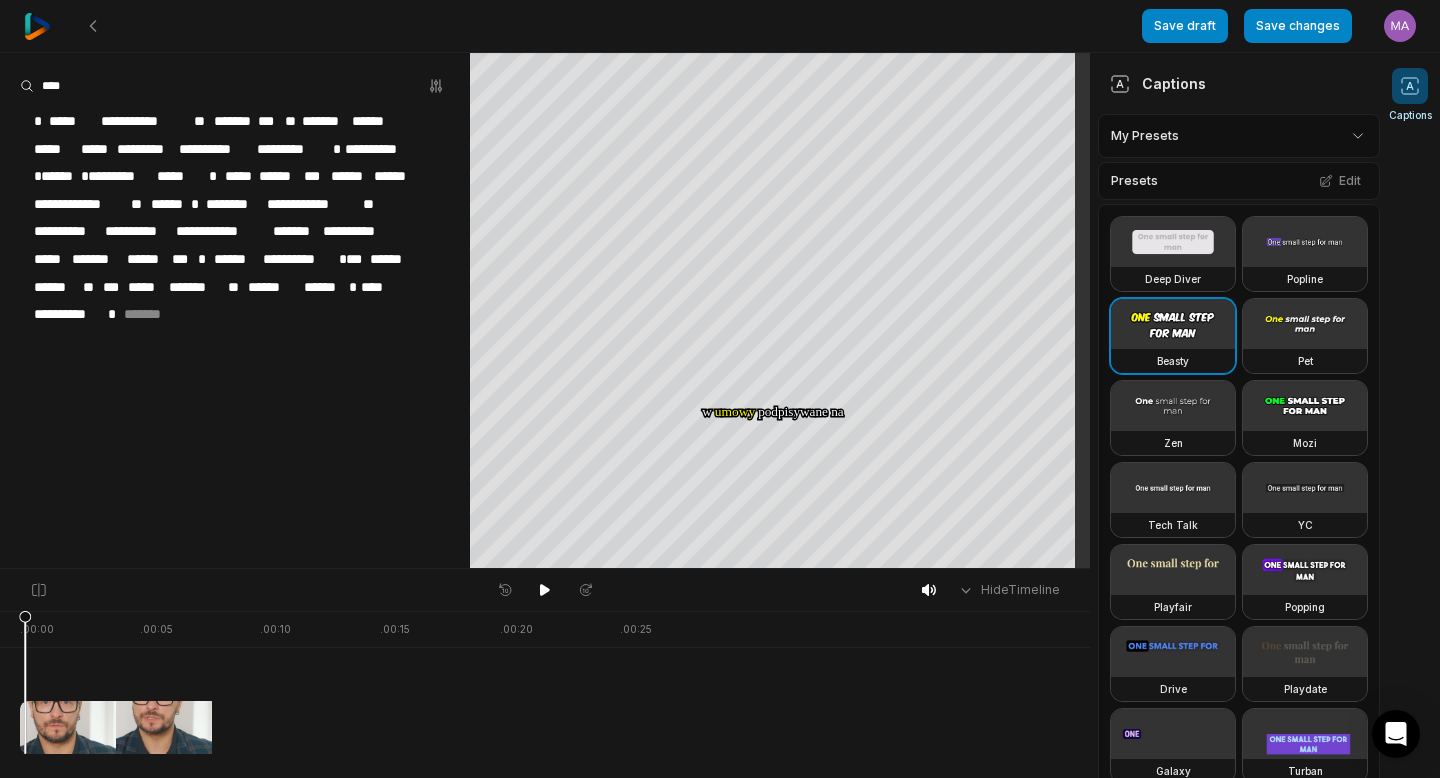 type 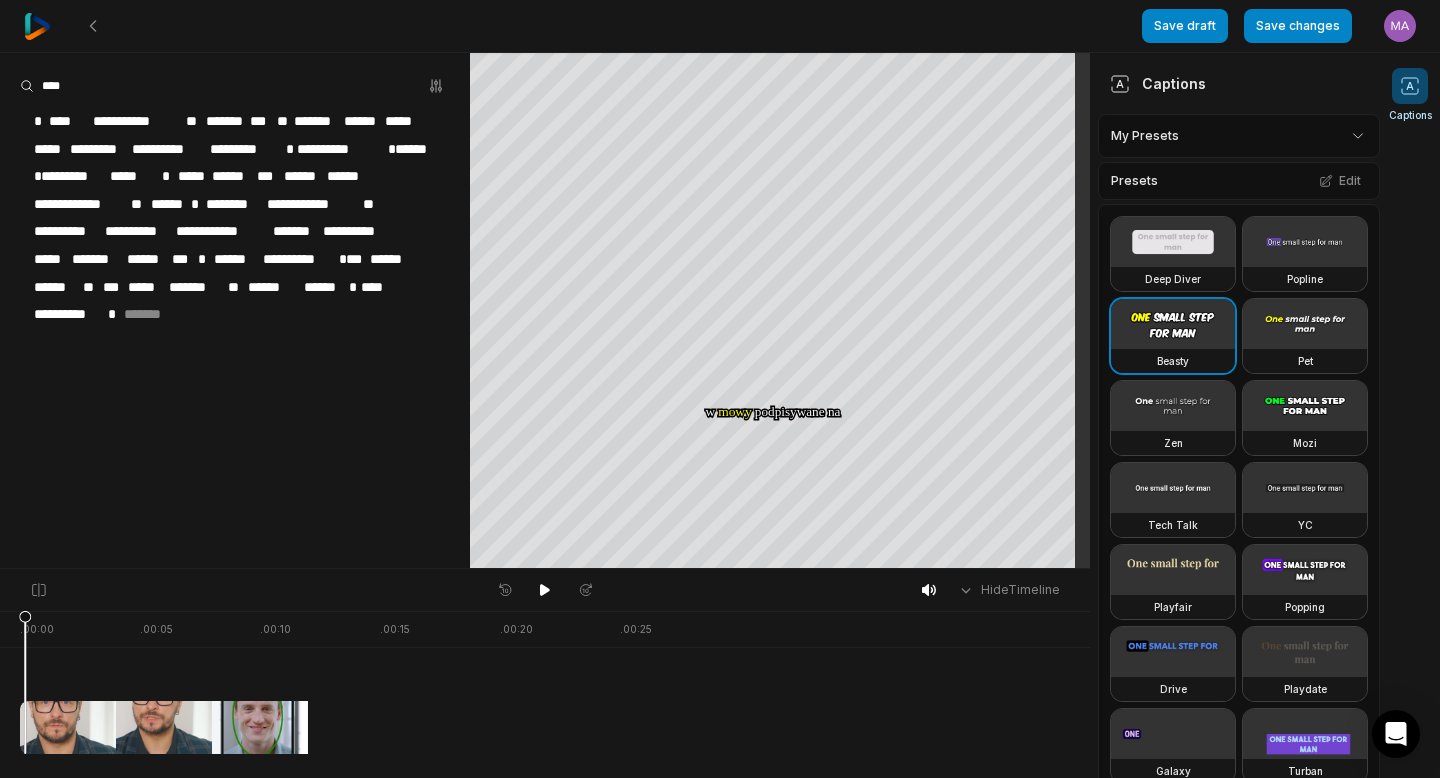 click on "*" at bounding box center (39, 121) 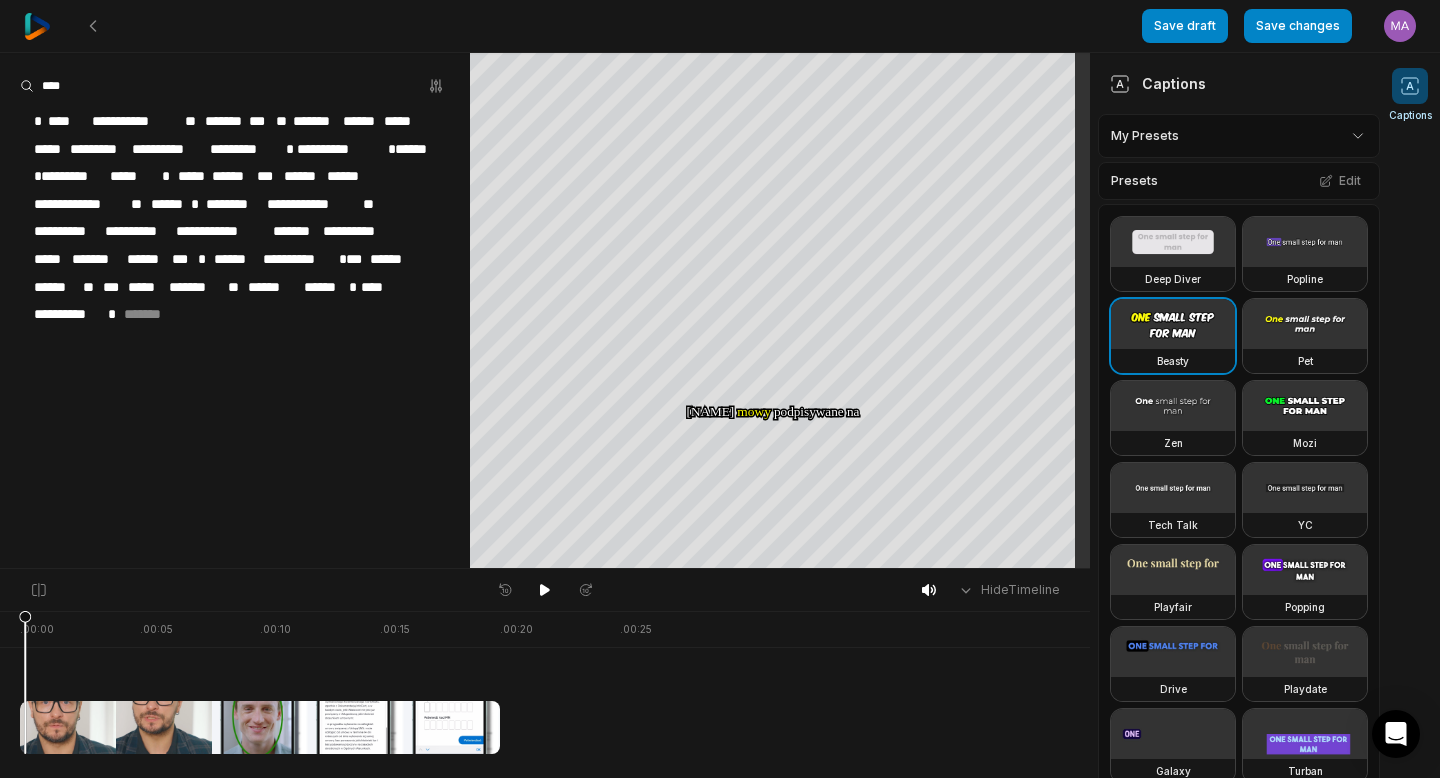 click on "****" at bounding box center (68, 121) 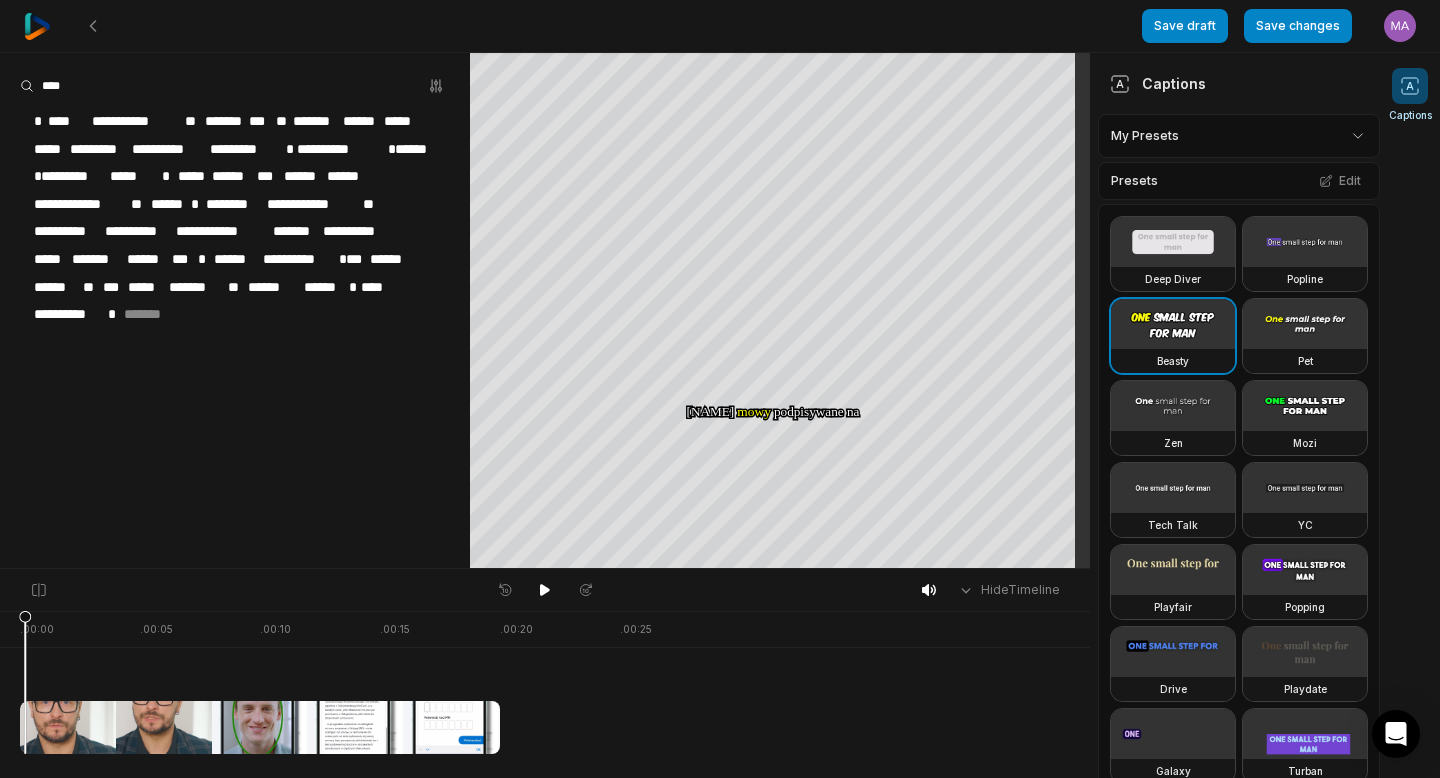 click on "**********" at bounding box center (235, 217) 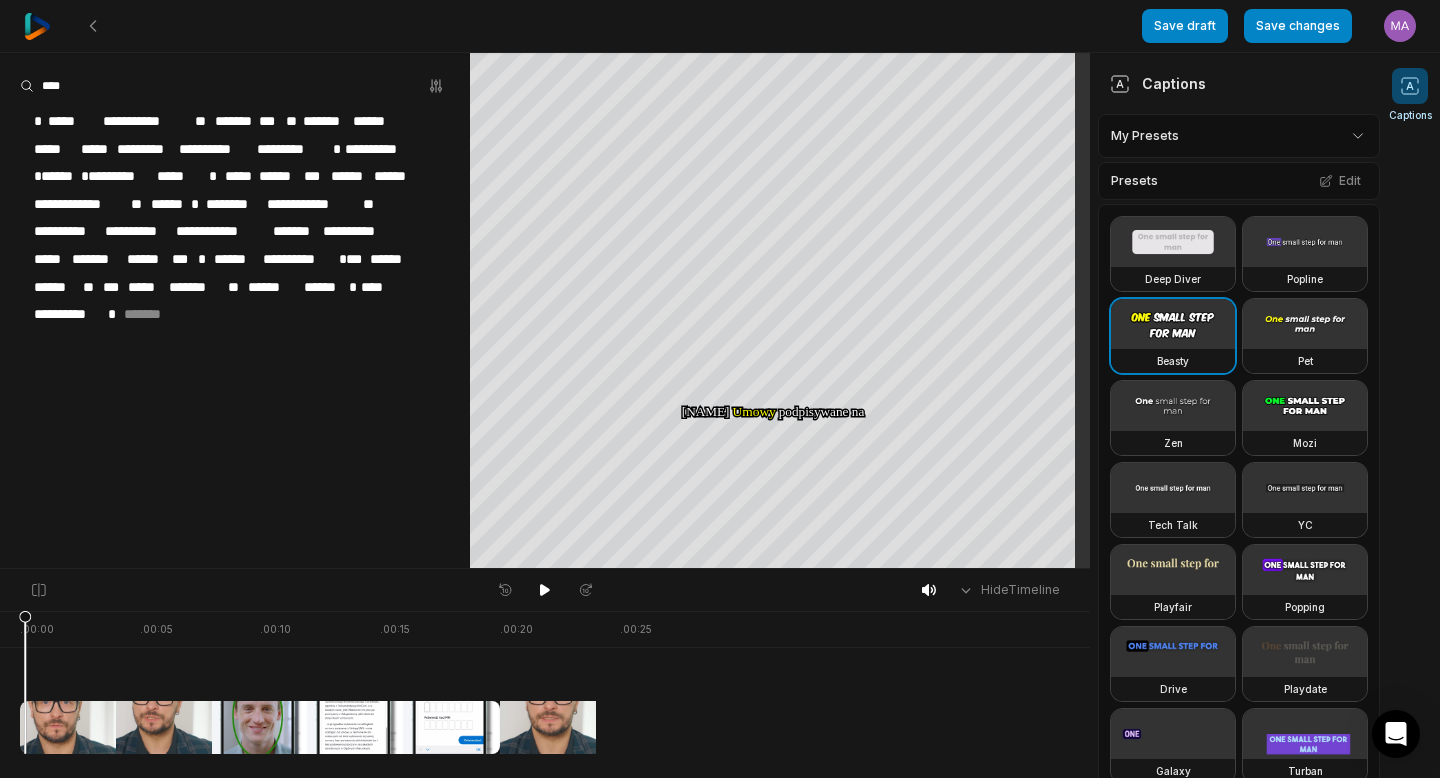 click on "*" at bounding box center [39, 121] 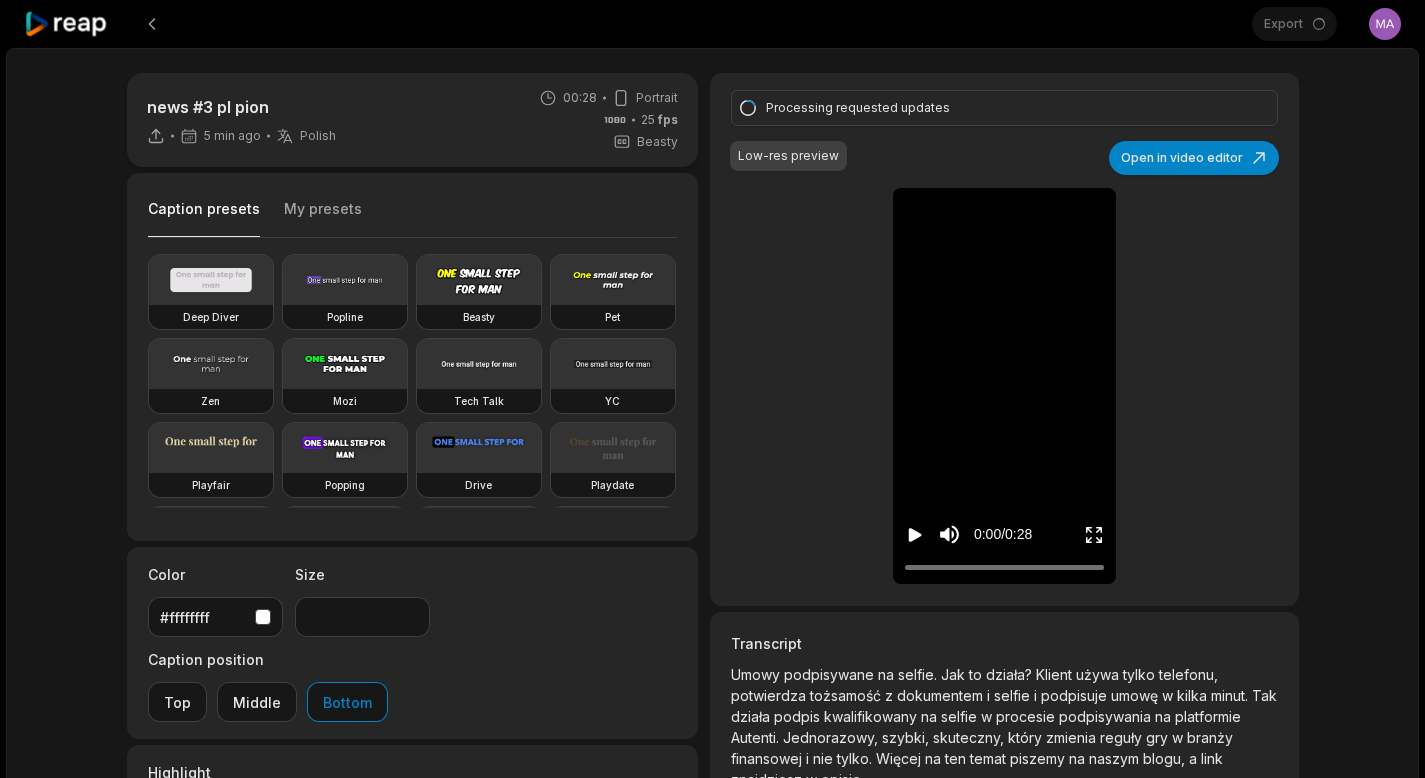 scroll, scrollTop: 0, scrollLeft: 0, axis: both 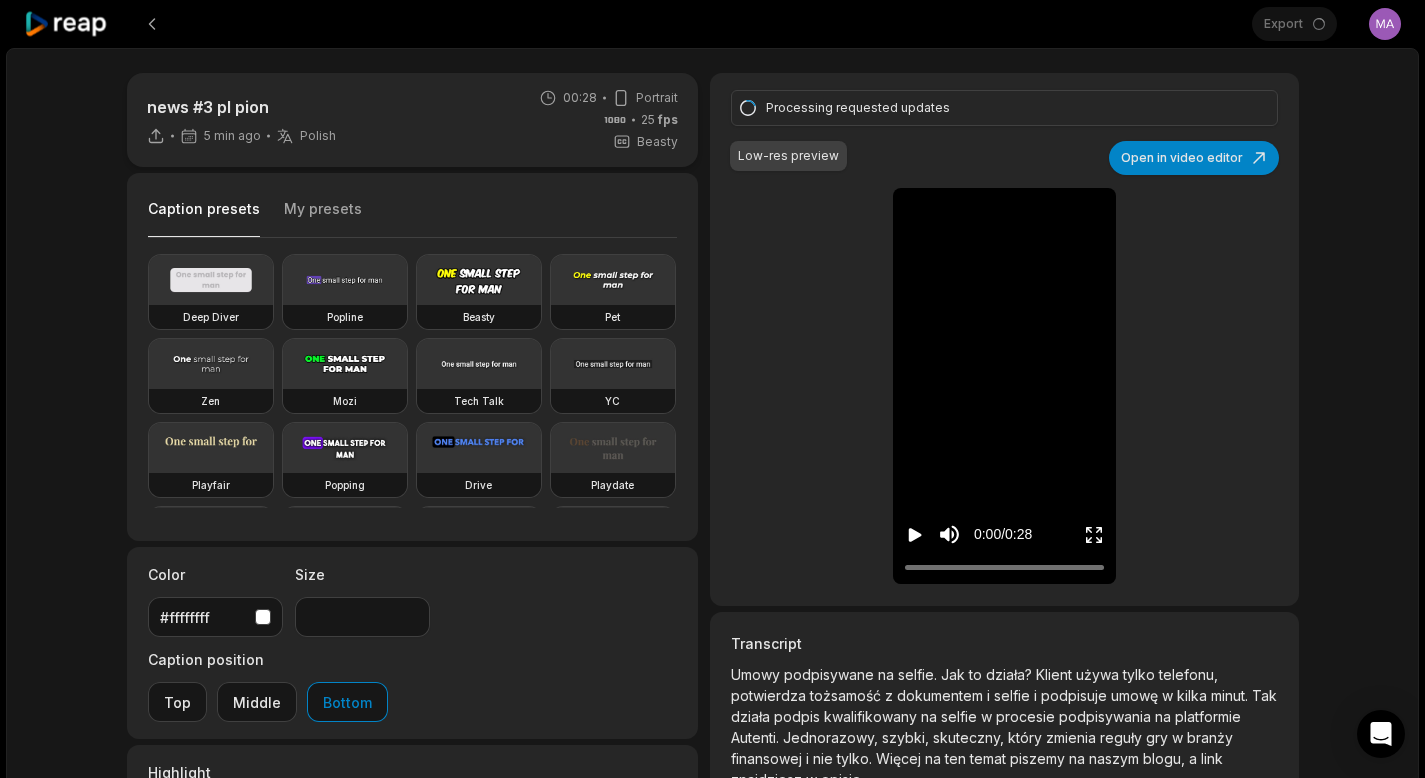click on "Processing requested updates Low-res preview Open in video editor Umowy Umowy   podpisywane podpisywane   na na   selfie selfie Jak Jak   to to   działa? działa? Klient Klient   używa używa   tylko tylko   telefonu, telefonu, potwierdza potwierdza   tożsamość tożsamość   z z dokumentem dokumentem   i i   selfie selfie   i i podpisuje podpisuje   umowę umowę   w w   kilka kilka minut minut Tak Tak   działa działa   podpis podpis   kwalifikowany kwalifikowany na na   selfie selfie   w w   procesie procesie podpisywania podpisywania na na   platformie platformie   Autenti Autenti Jednorazowy, Jednorazowy,   szybki, szybki,   skuteczny, skuteczny, który który   zmienia zmienia   reguły reguły   gry gry w w   branży branży   finansowej finansowej   i i nie nie   tylko tylko Więcej Więcej   na na   ten ten   temat temat   piszemy piszemy na na   naszym naszym   blogu, blogu,   a a   link link znajdziesz znajdziesz   w w   opisie opisie 0:00  /  0:28" at bounding box center [1004, 339] 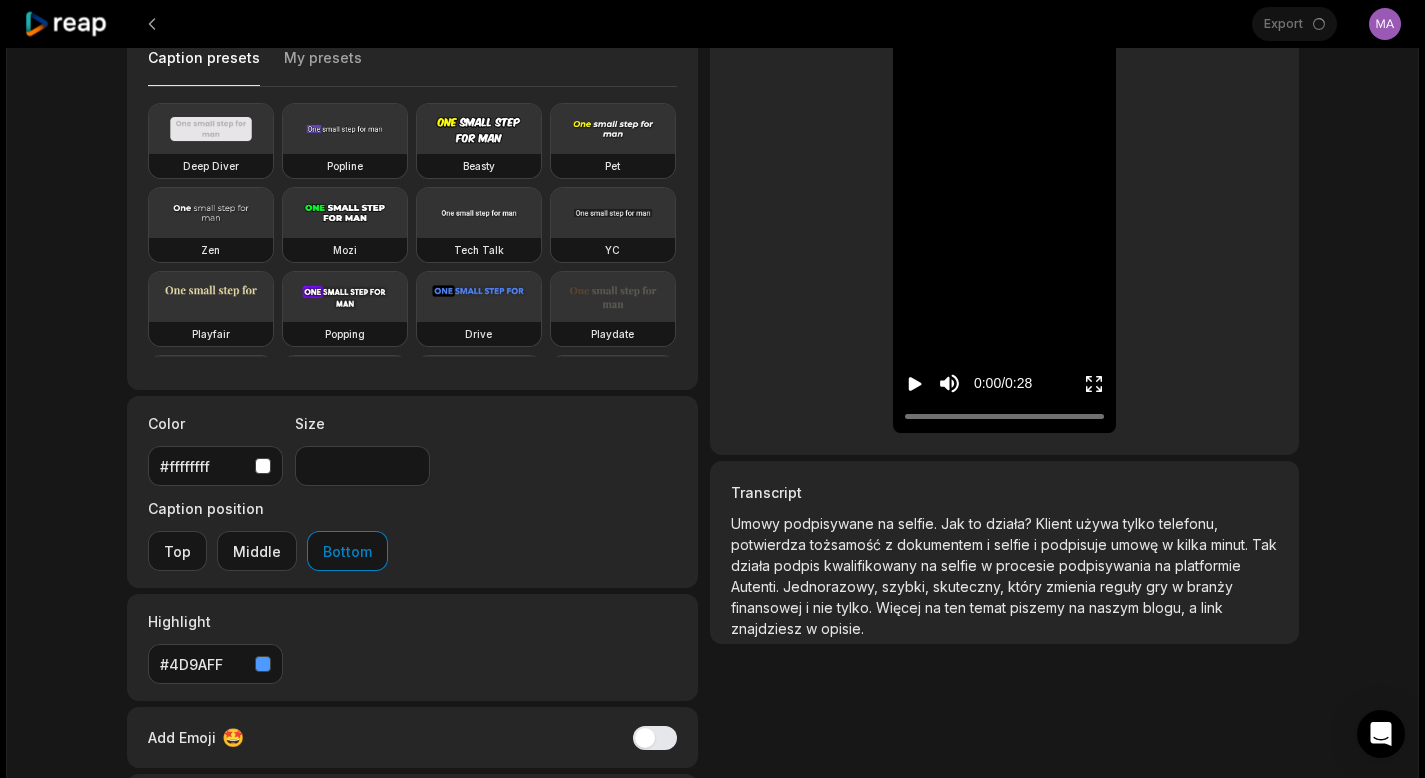 scroll, scrollTop: 189, scrollLeft: 0, axis: vertical 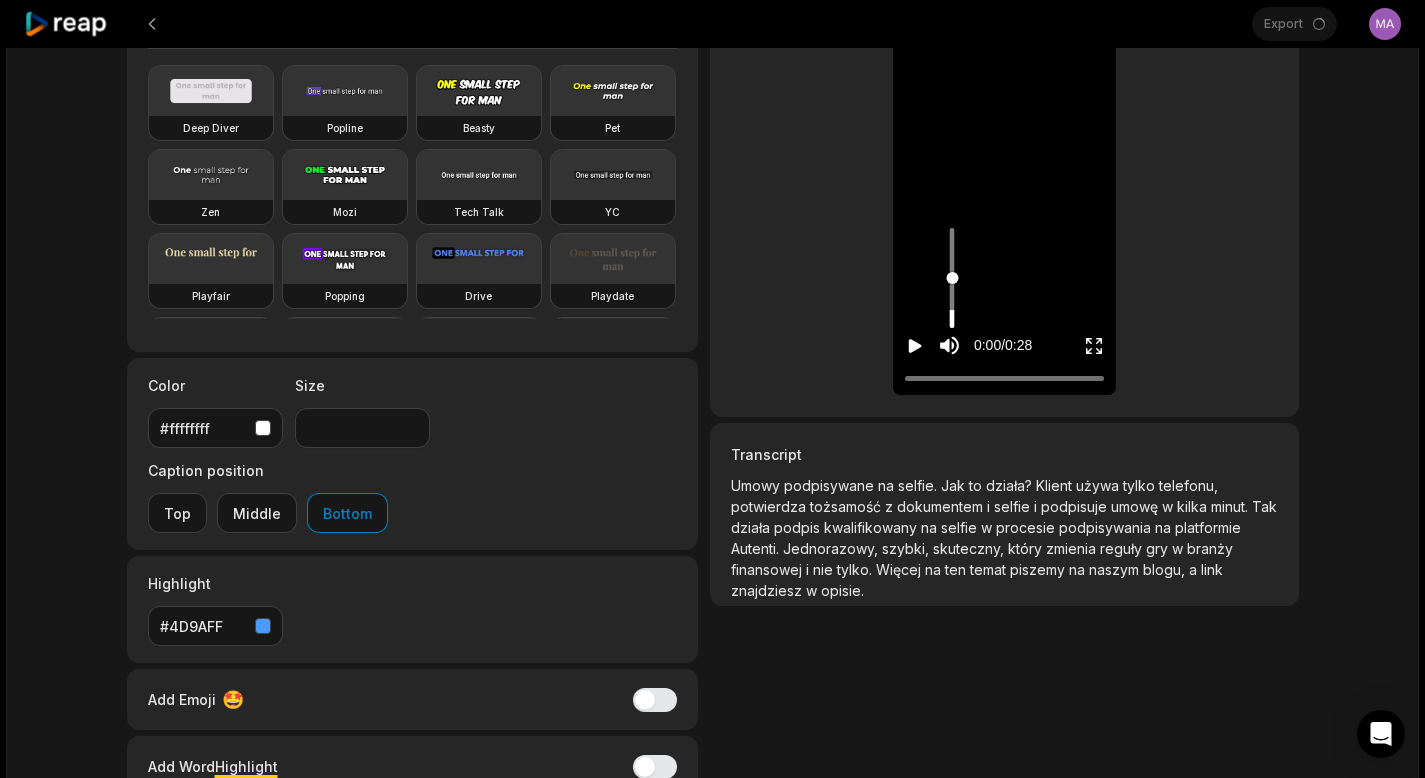 drag, startPoint x: 944, startPoint y: 353, endPoint x: 934, endPoint y: 355, distance: 10.198039 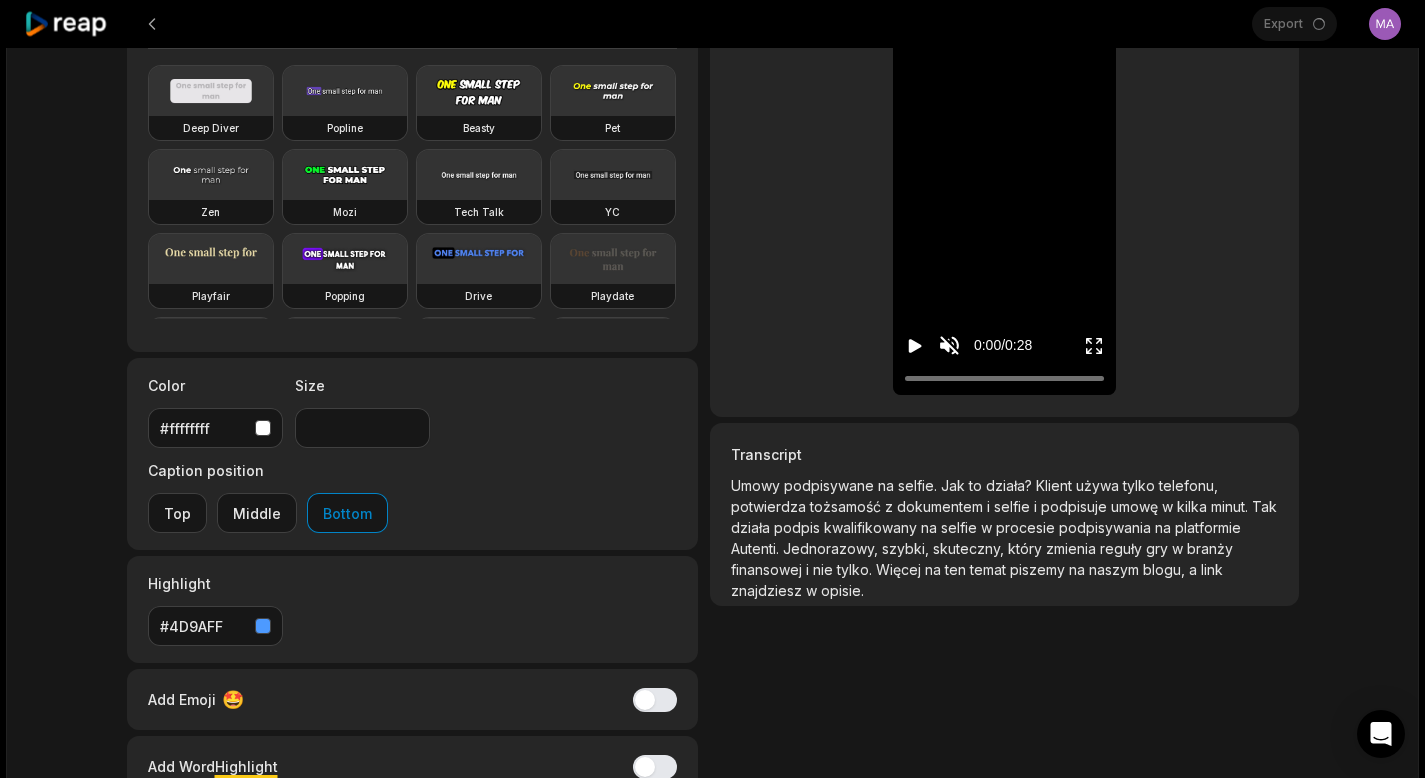 click 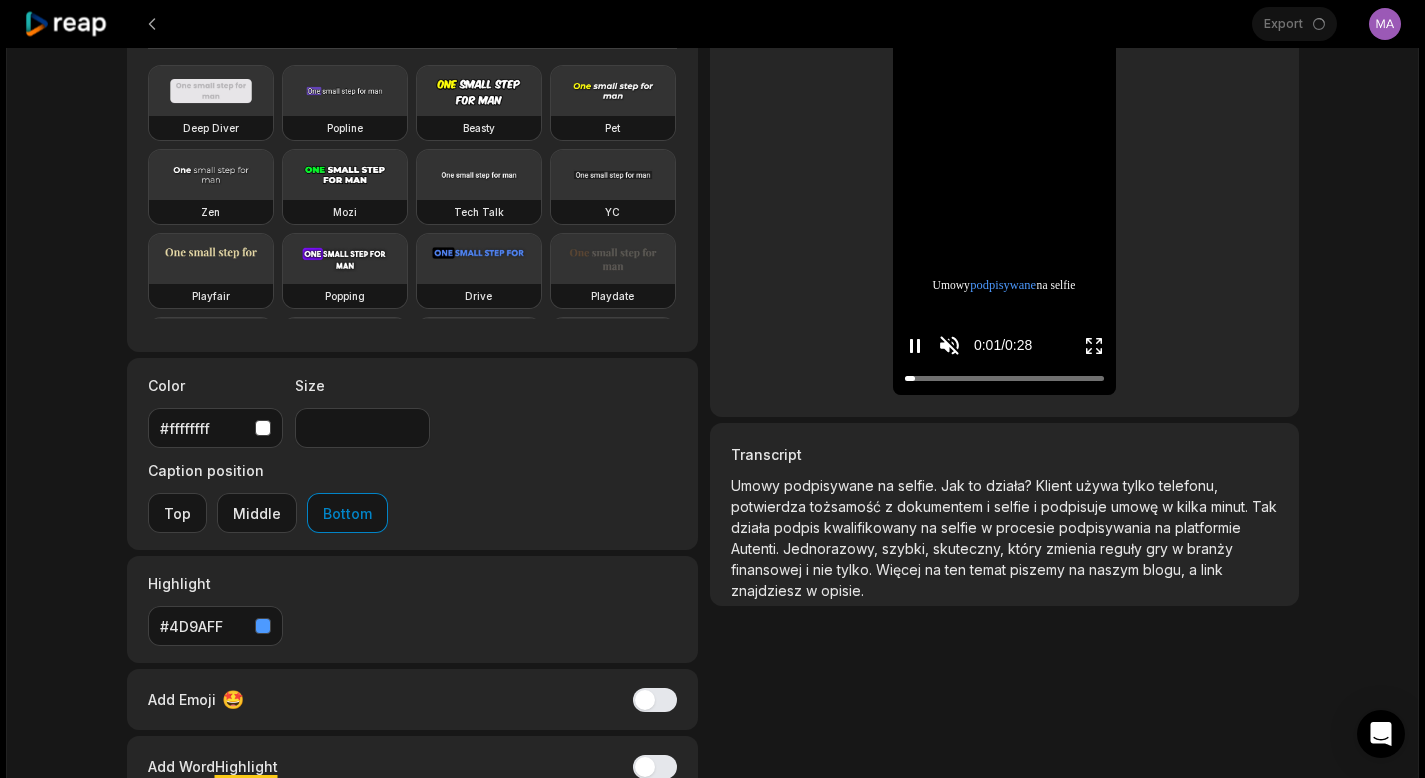 click 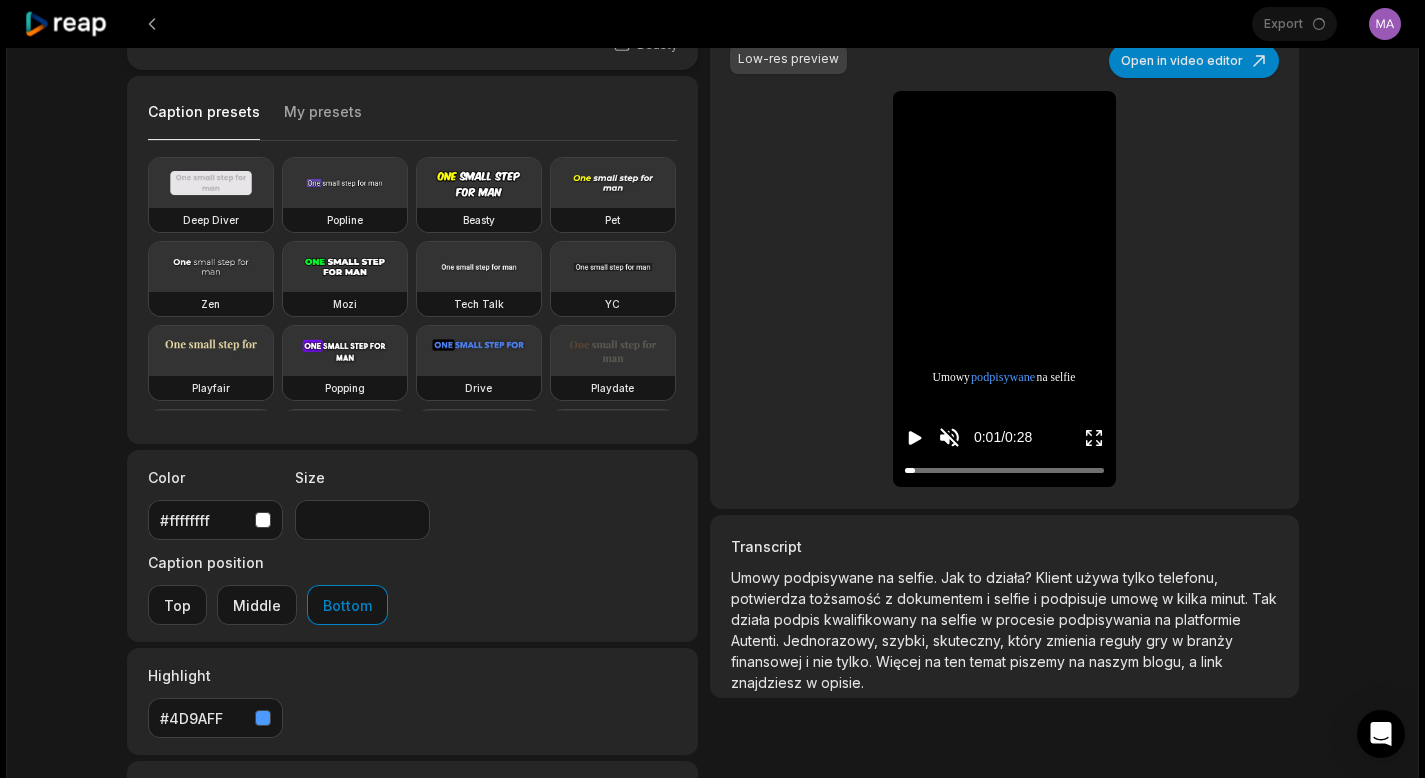 scroll, scrollTop: 0, scrollLeft: 0, axis: both 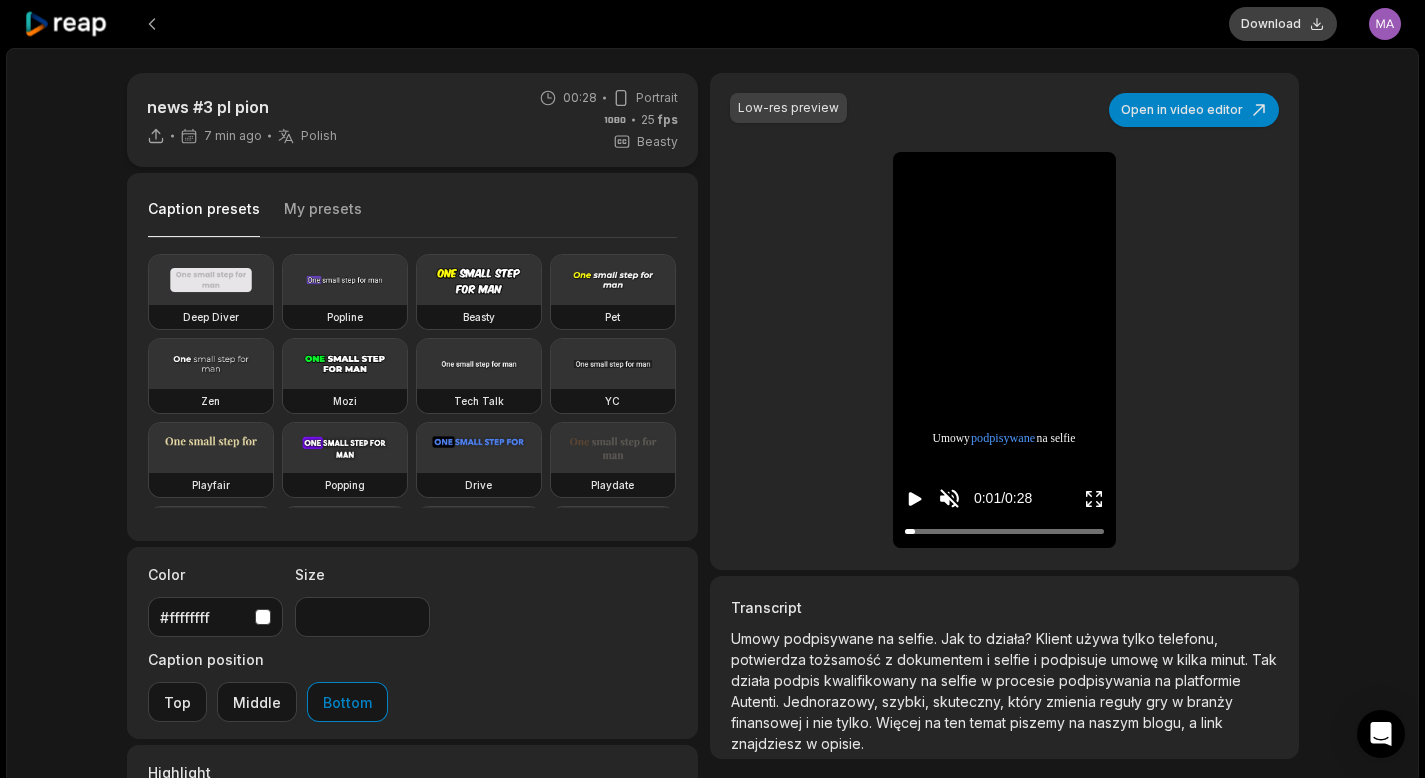 click on "Download" at bounding box center [1283, 24] 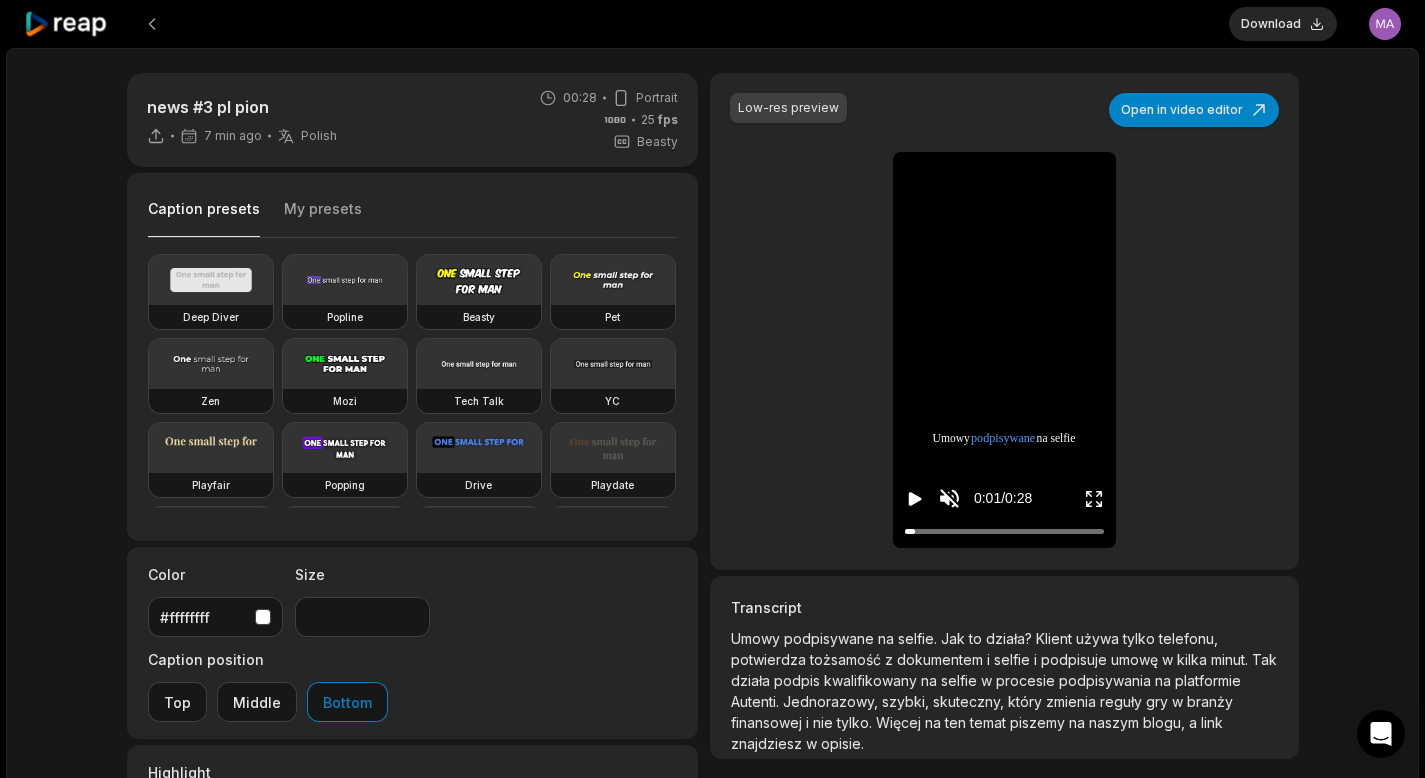 click 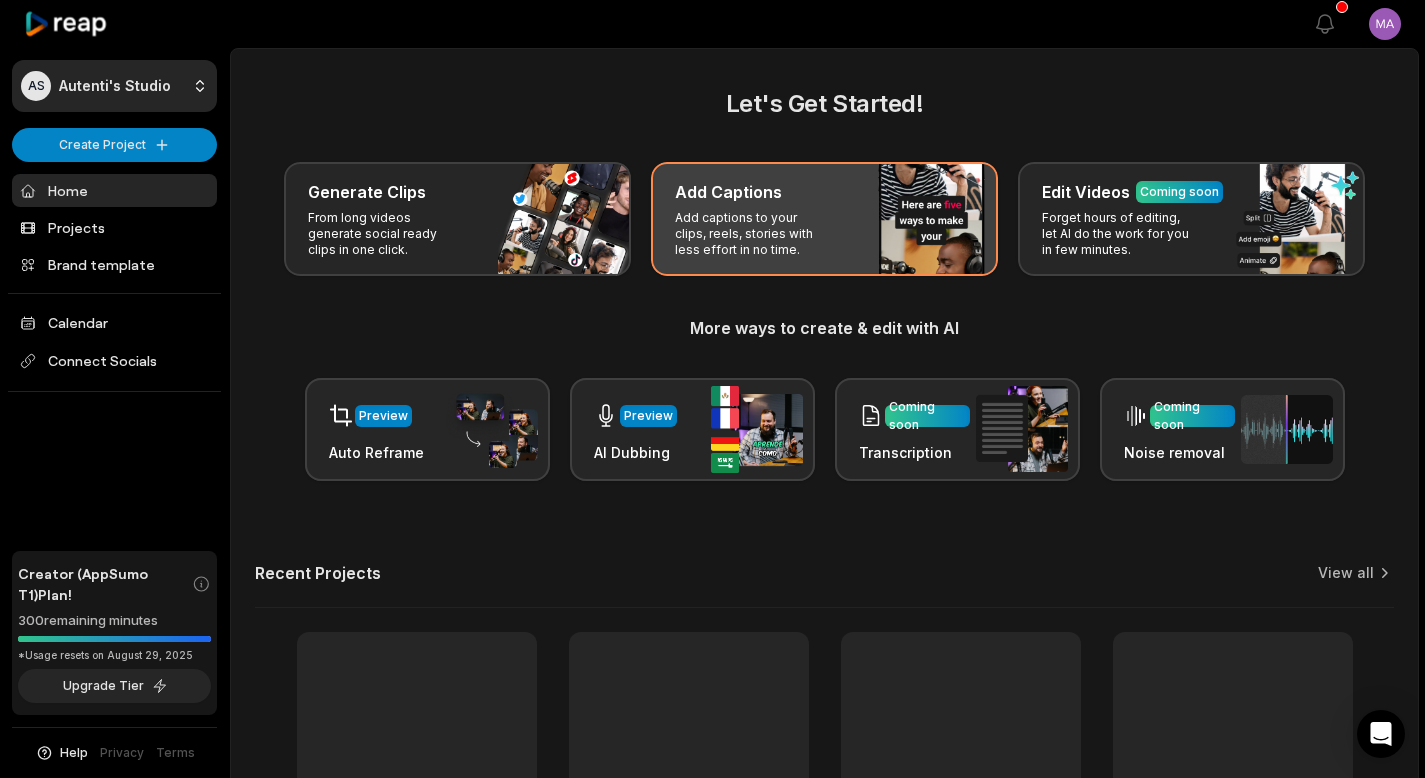 click on "Add captions to your clips, reels, stories with less effort in no time." at bounding box center (752, 234) 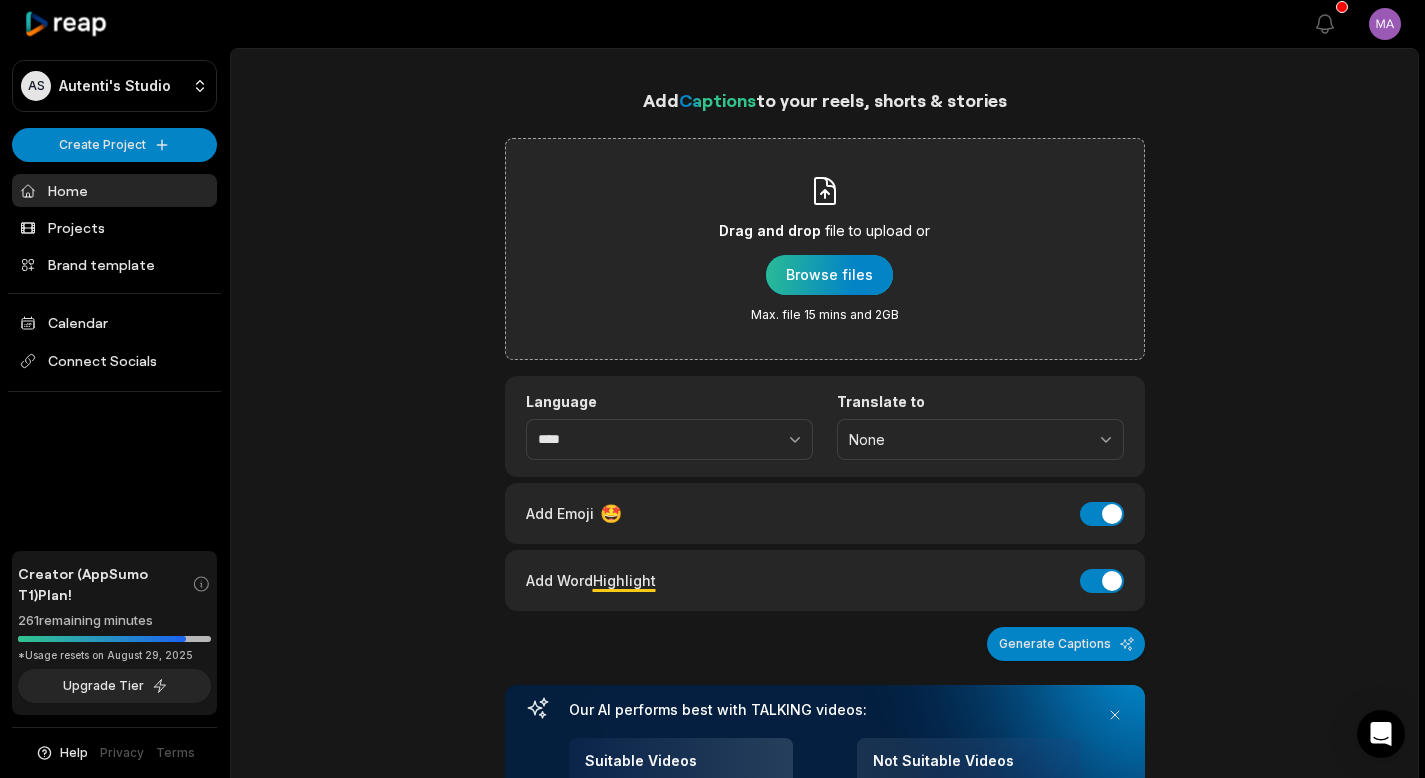 click at bounding box center [829, 275] 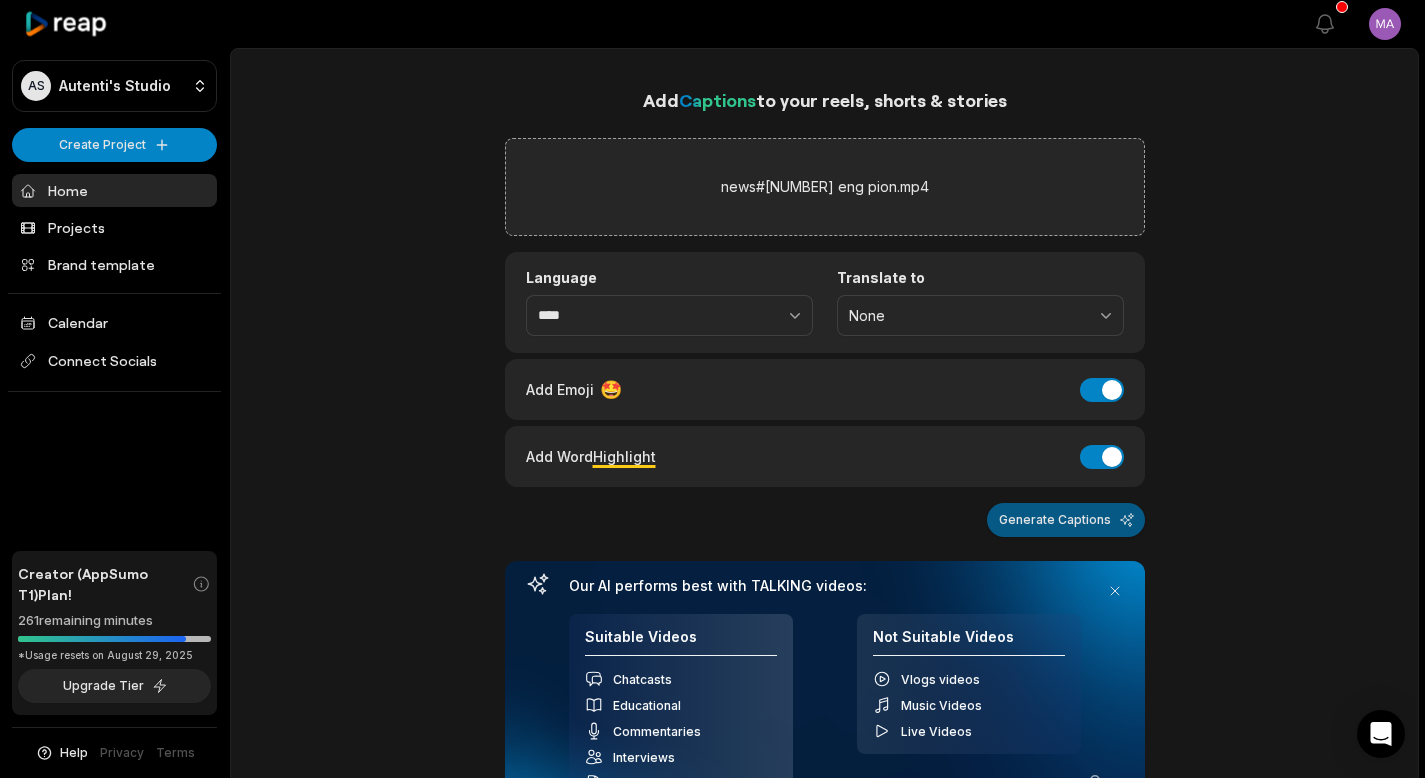 click on "Generate Captions" at bounding box center [1066, 520] 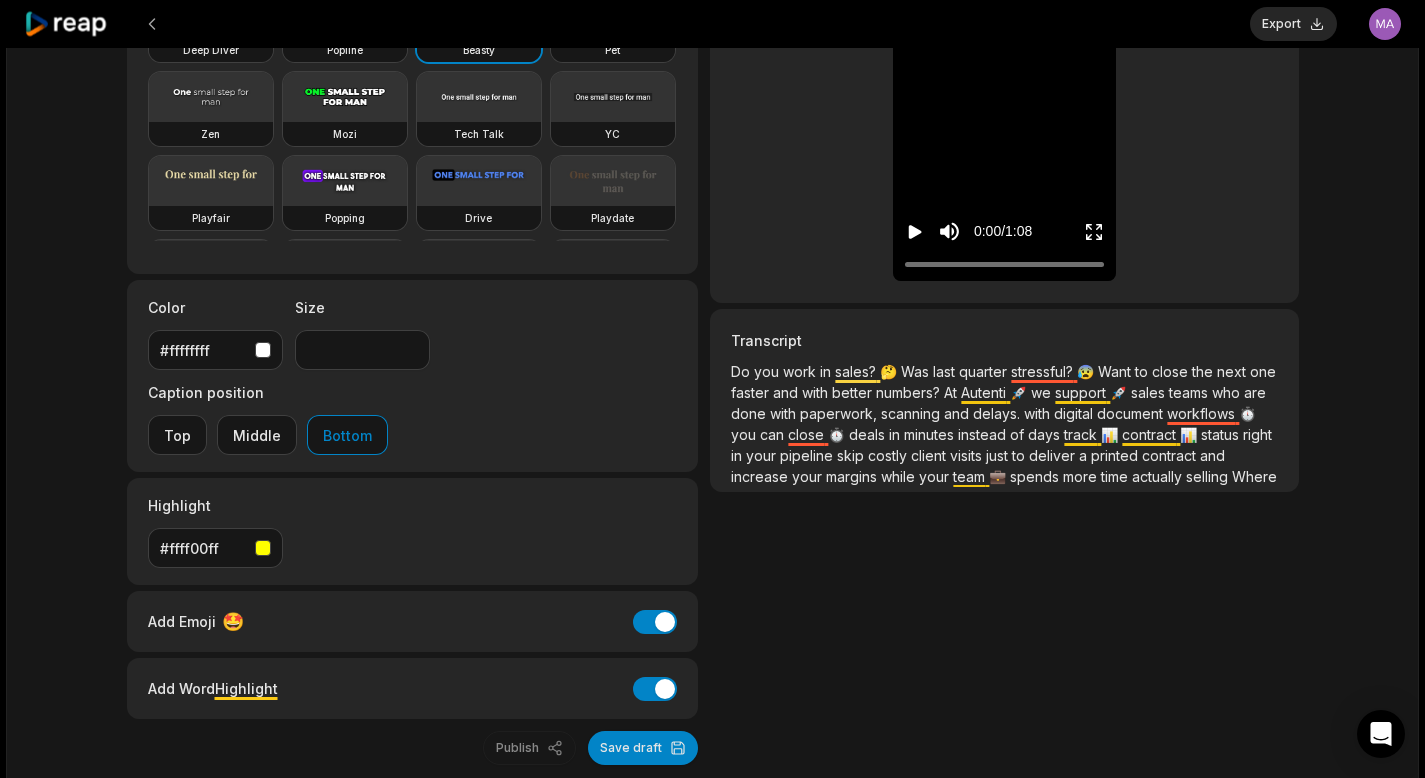 scroll, scrollTop: 278, scrollLeft: 0, axis: vertical 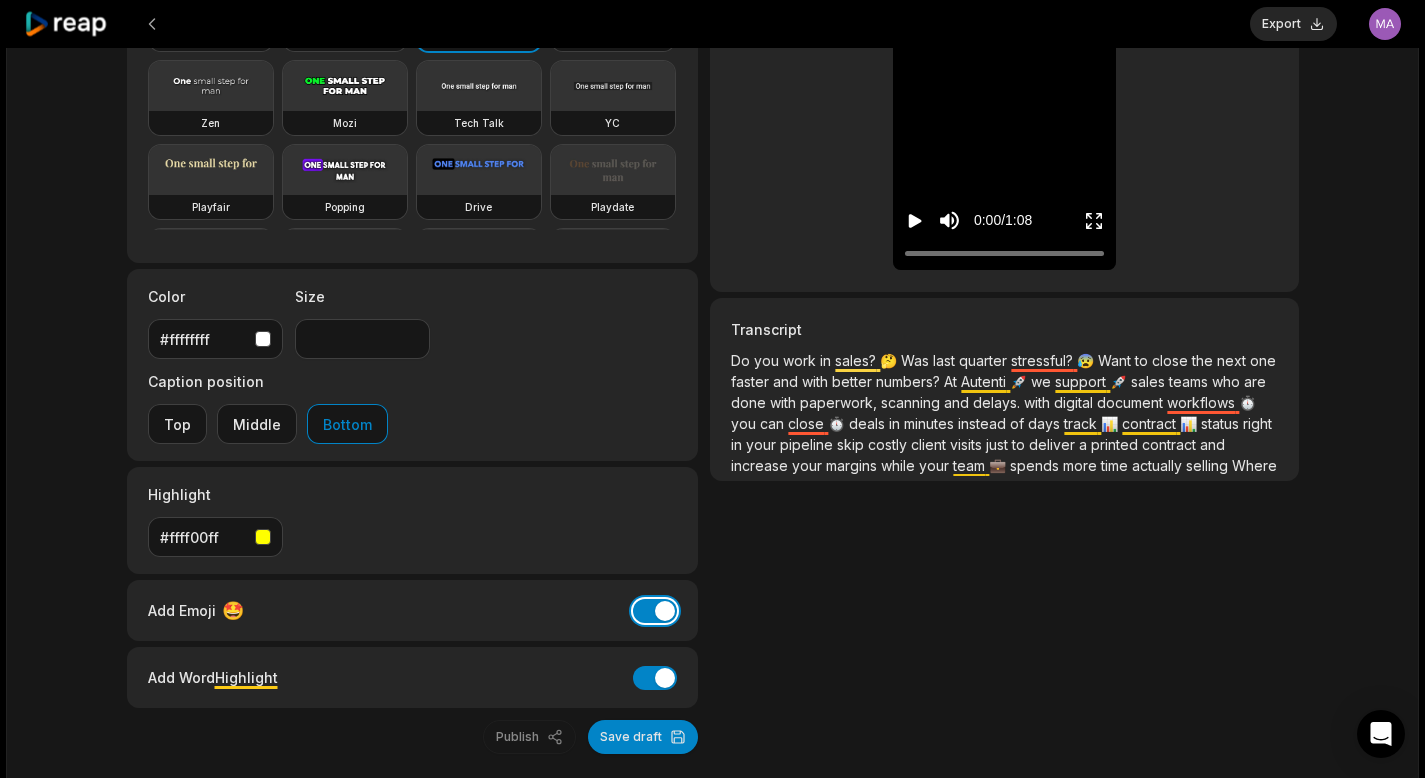 click on "Add Emoji" at bounding box center [655, 611] 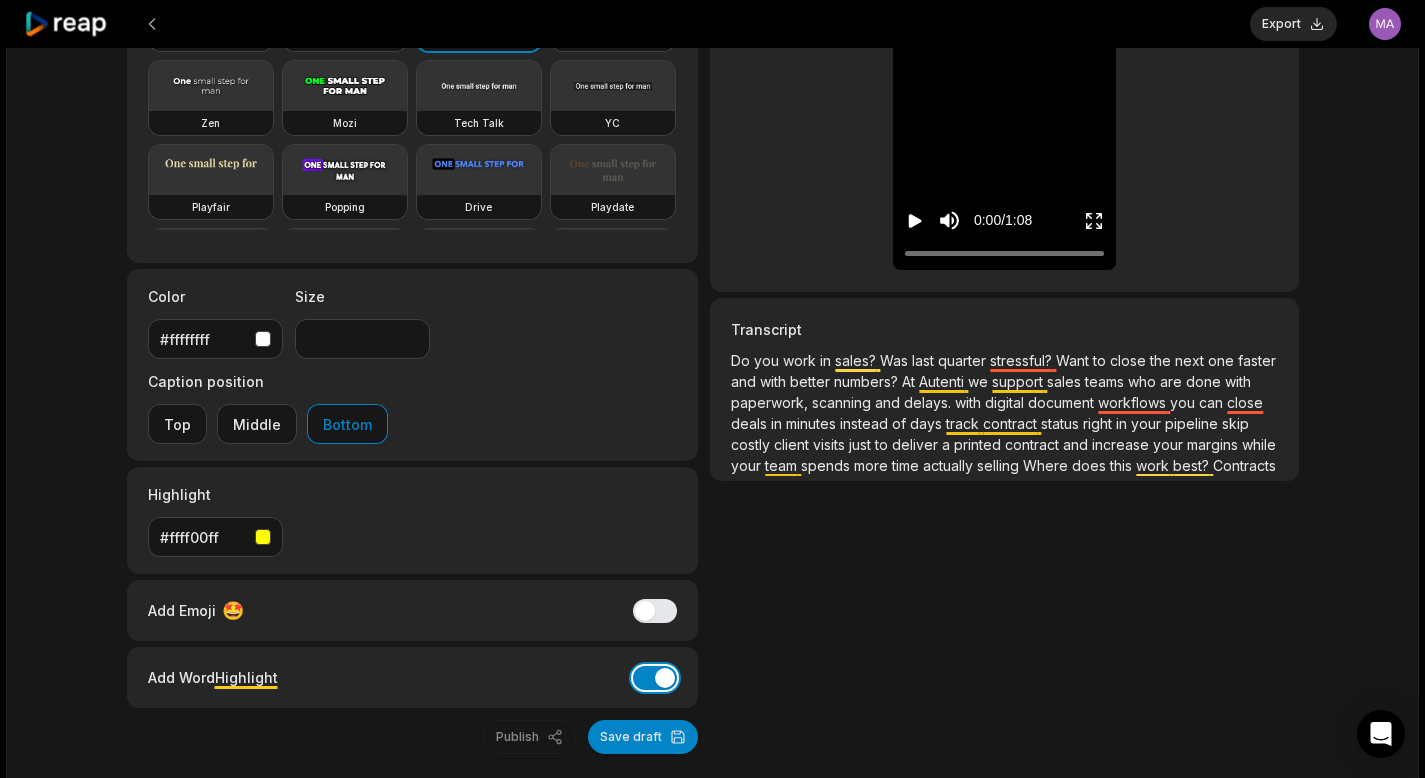 click on "Add Word Highlight" at bounding box center (655, 678) 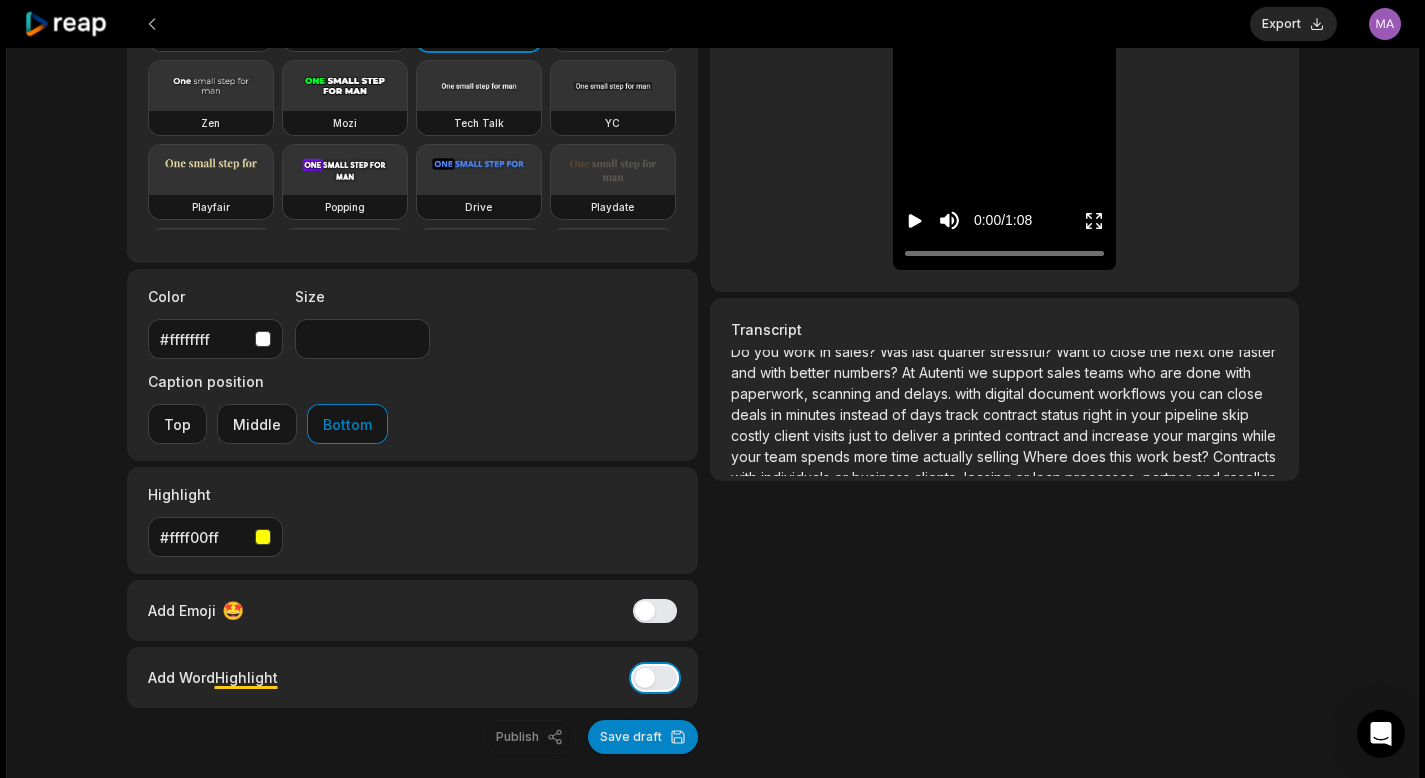 scroll, scrollTop: 15, scrollLeft: 0, axis: vertical 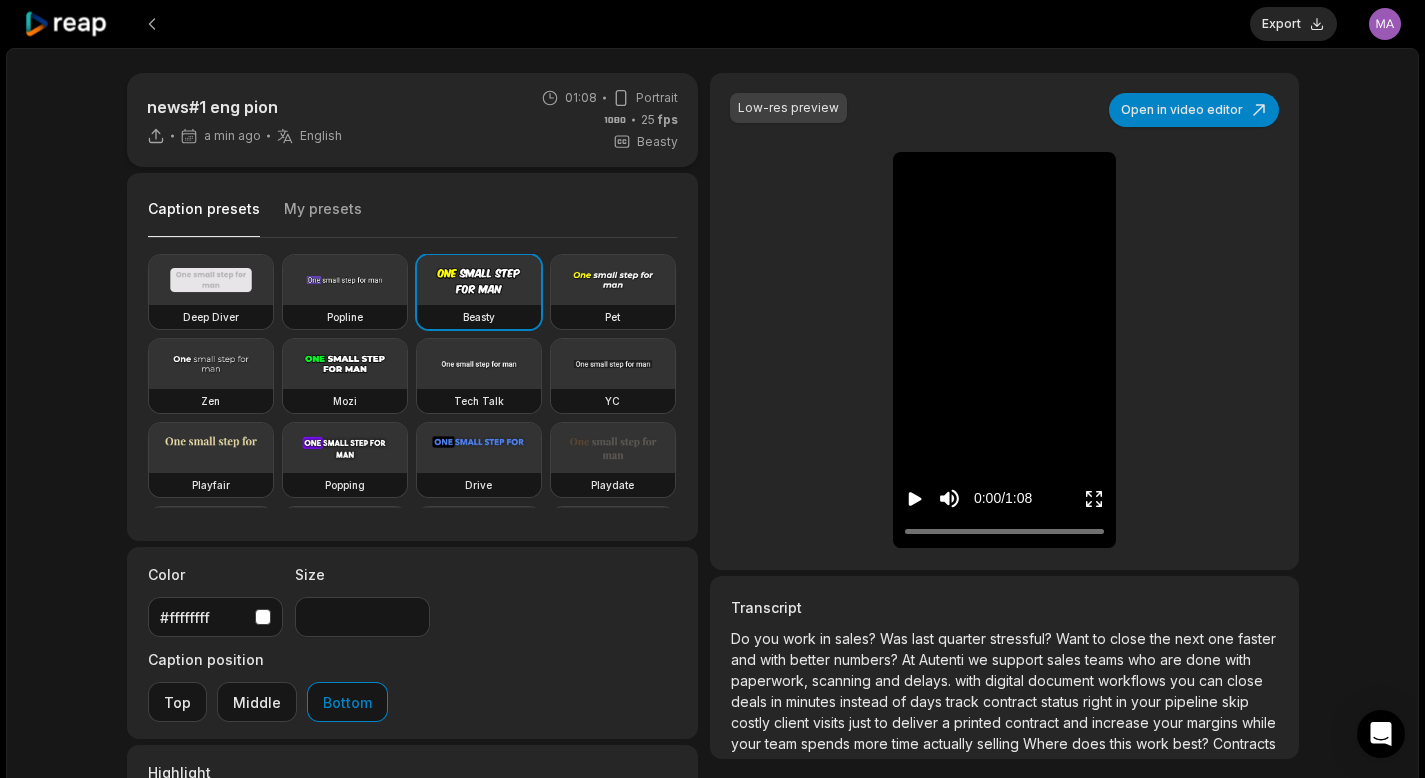 click on "My presets" at bounding box center [323, 218] 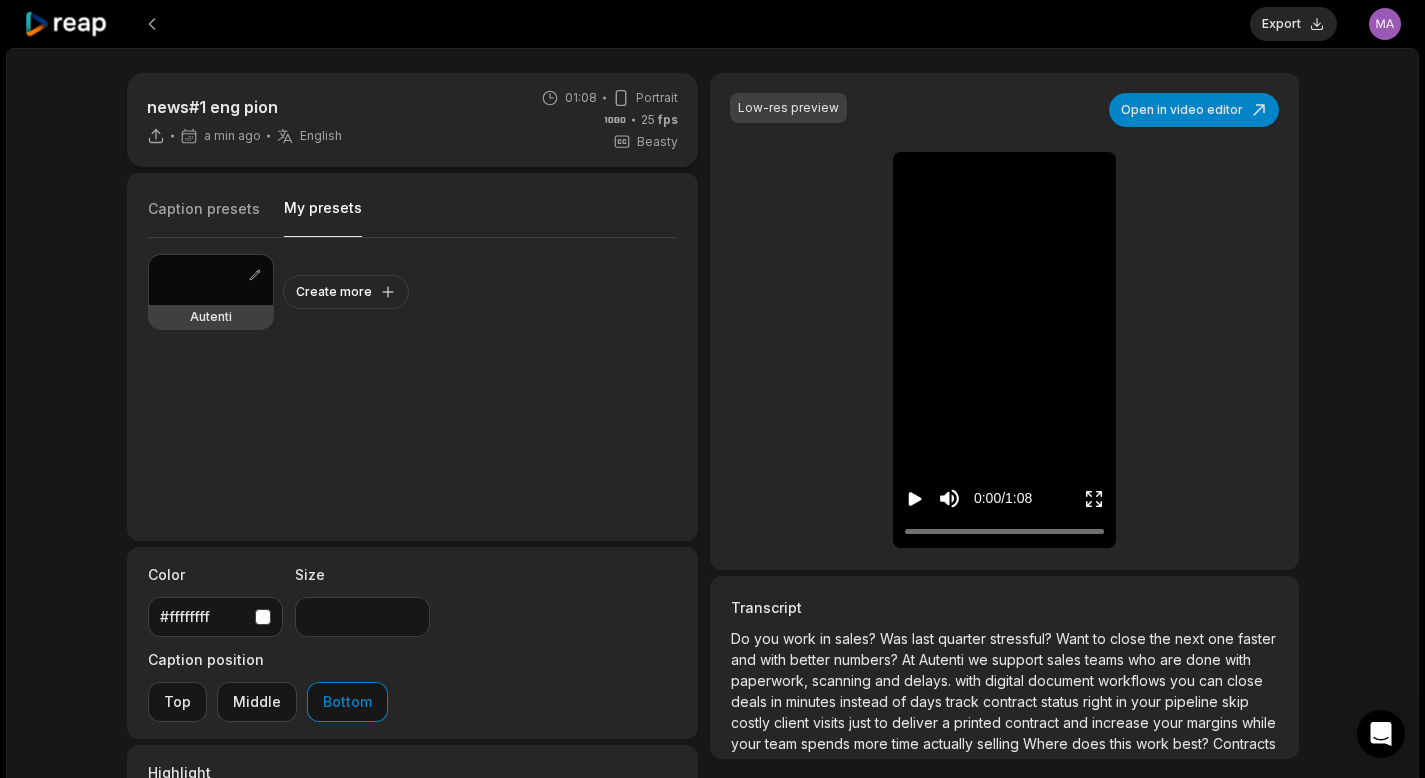 click at bounding box center (211, 280) 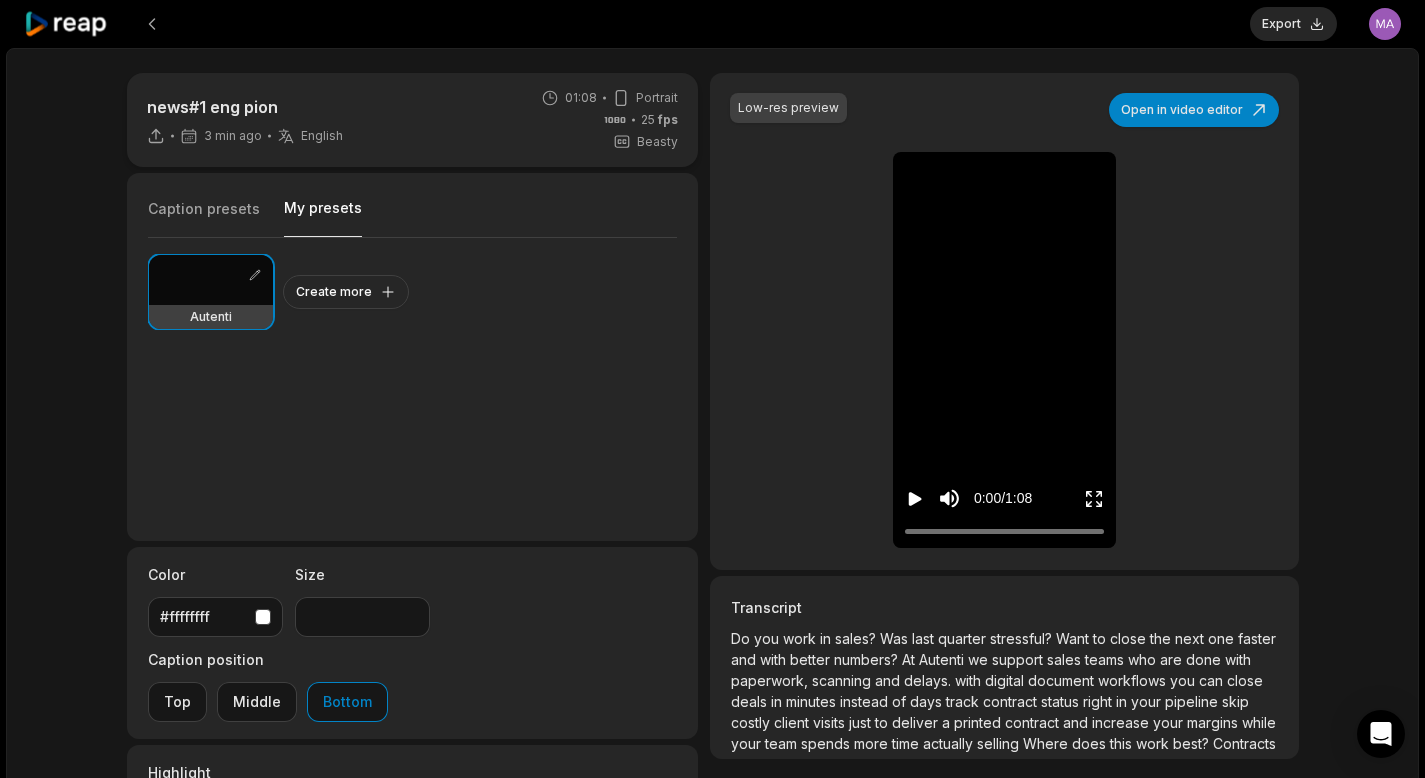 click 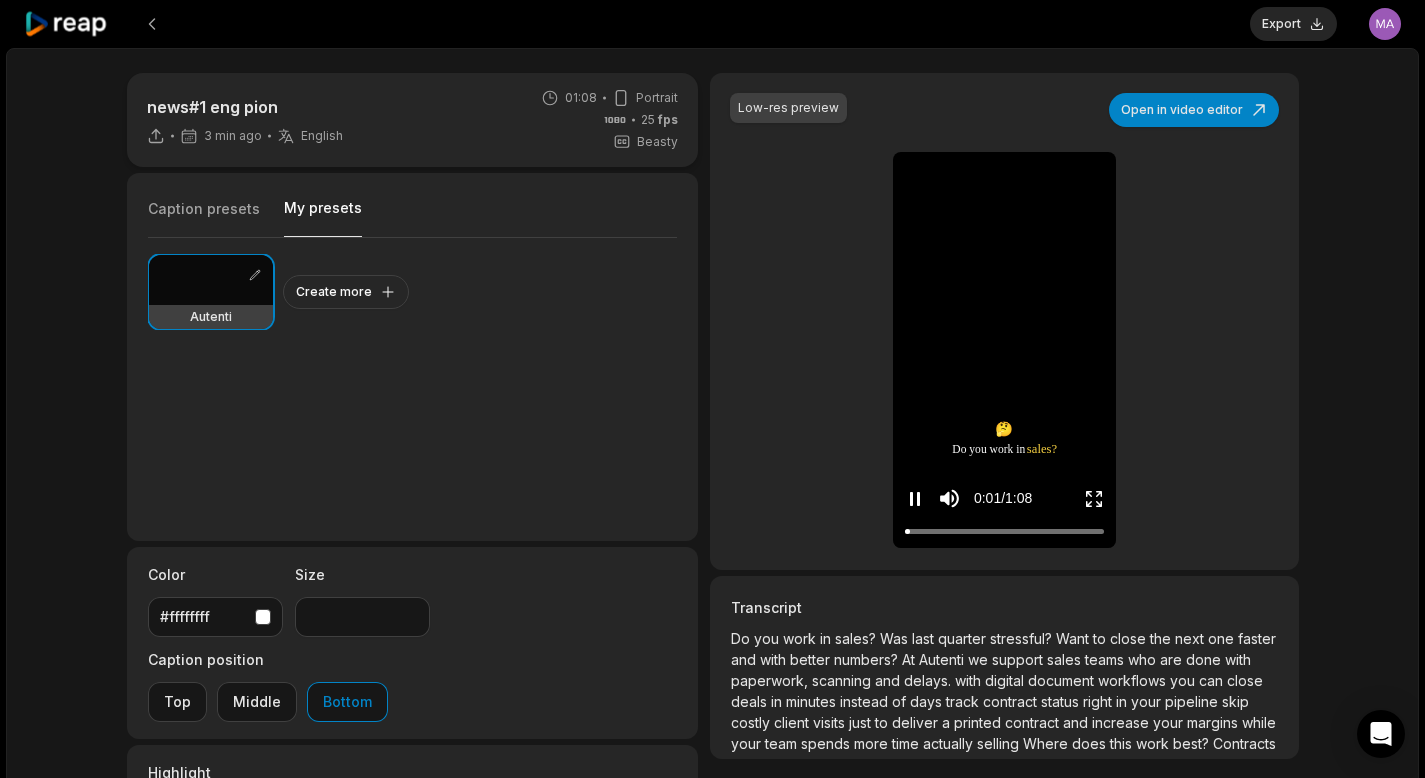 click 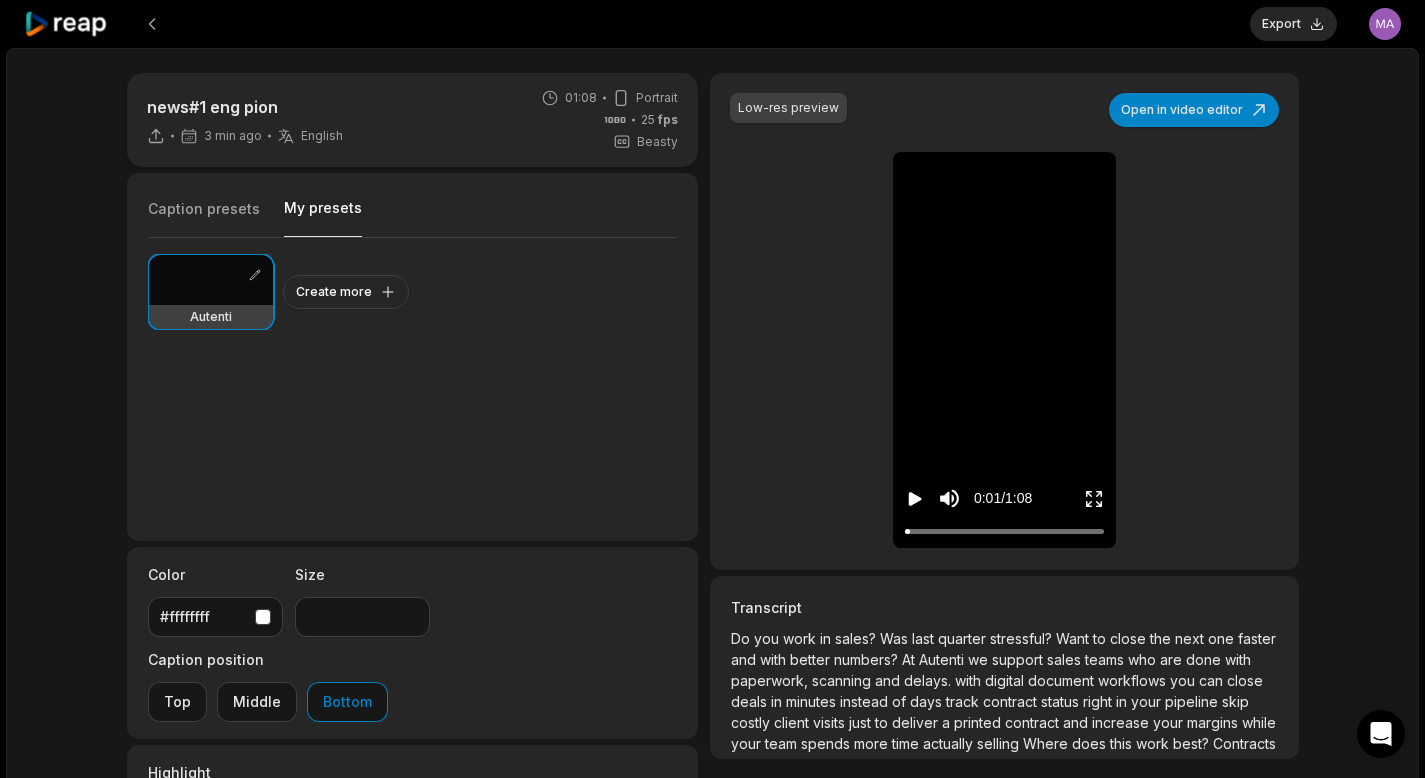 click 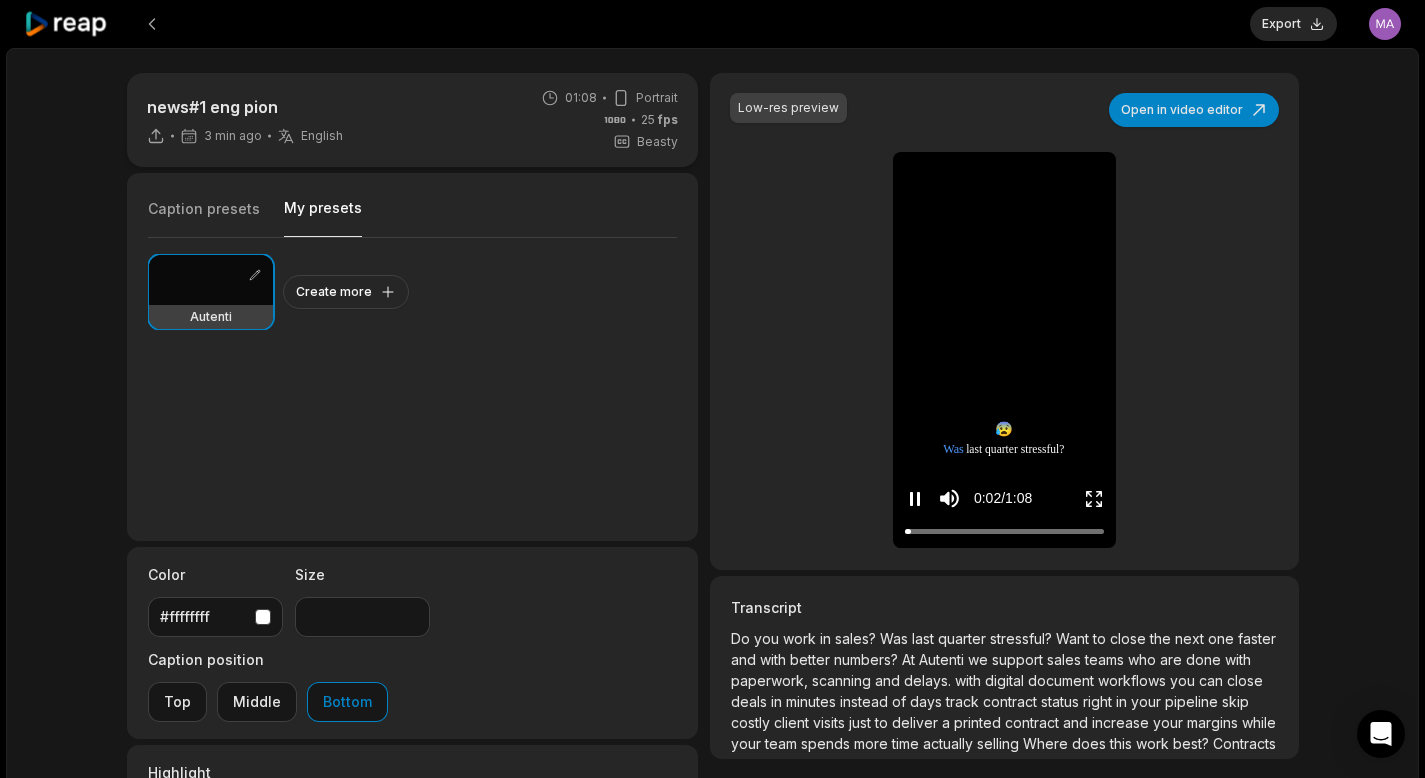 click 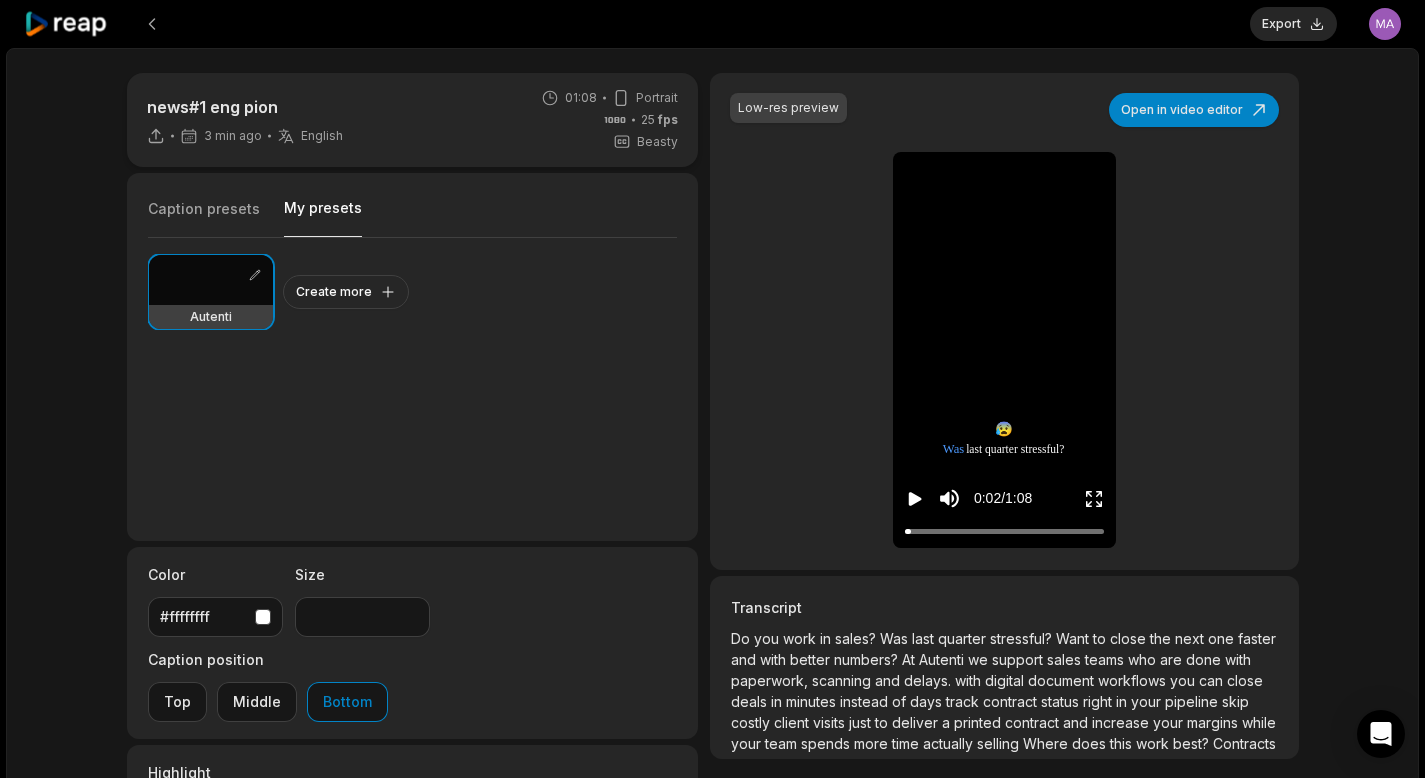 scroll, scrollTop: 168, scrollLeft: 0, axis: vertical 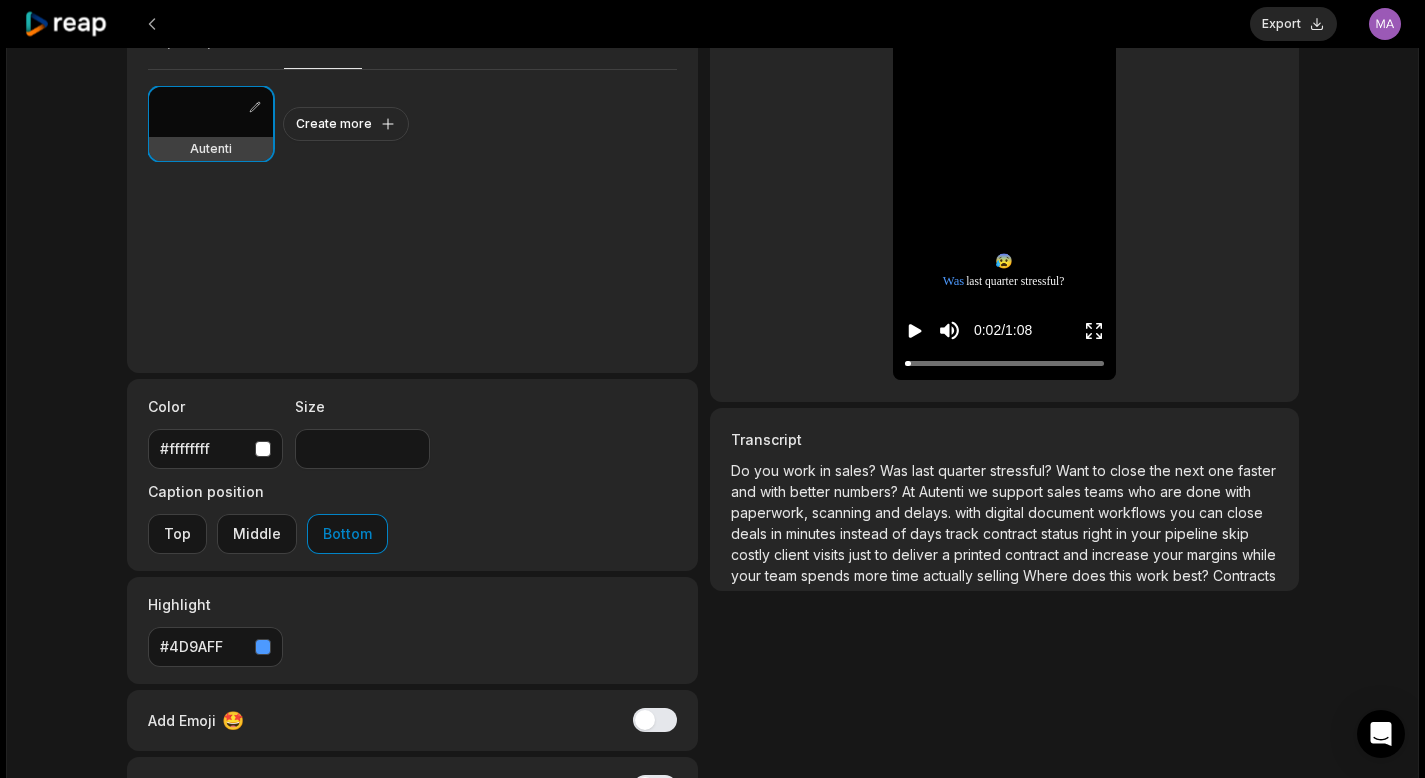 click 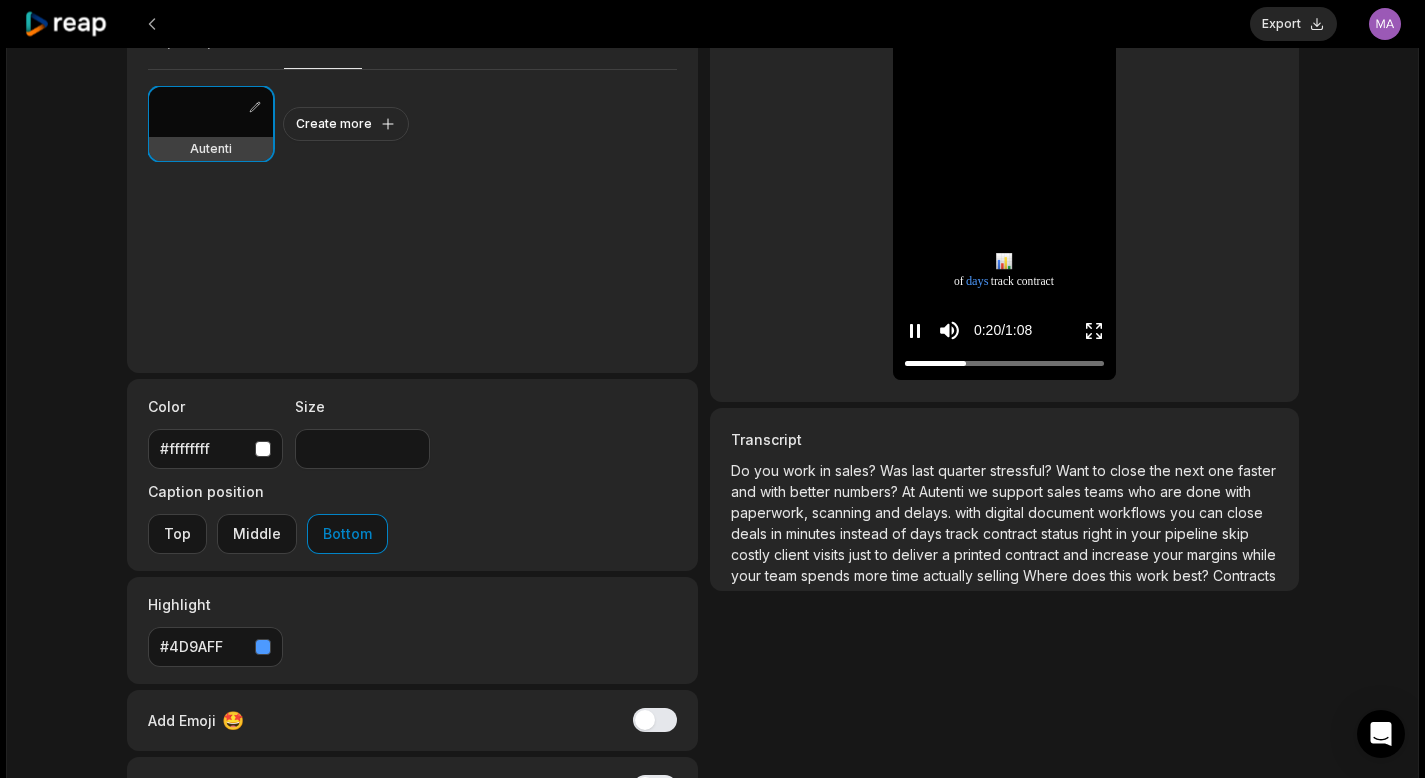 click 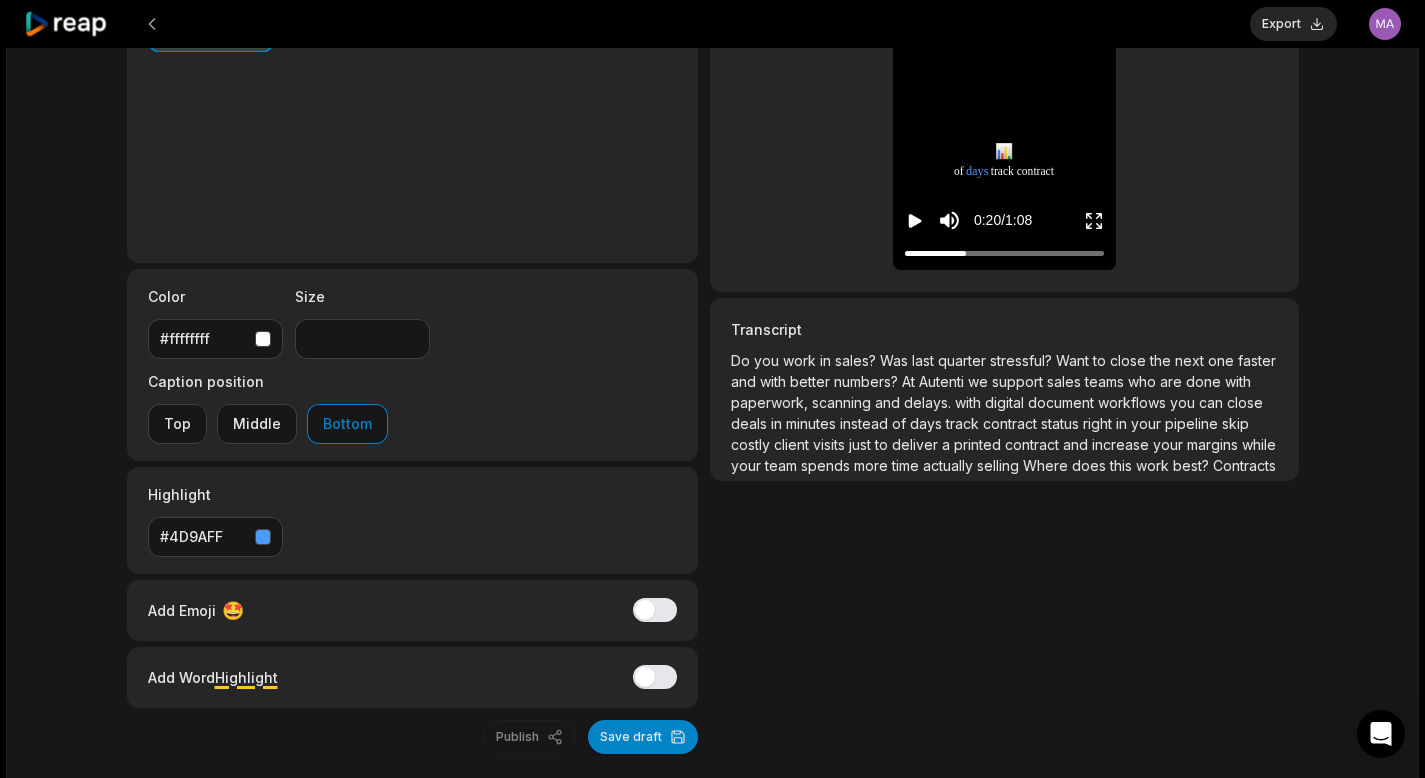 scroll, scrollTop: 0, scrollLeft: 0, axis: both 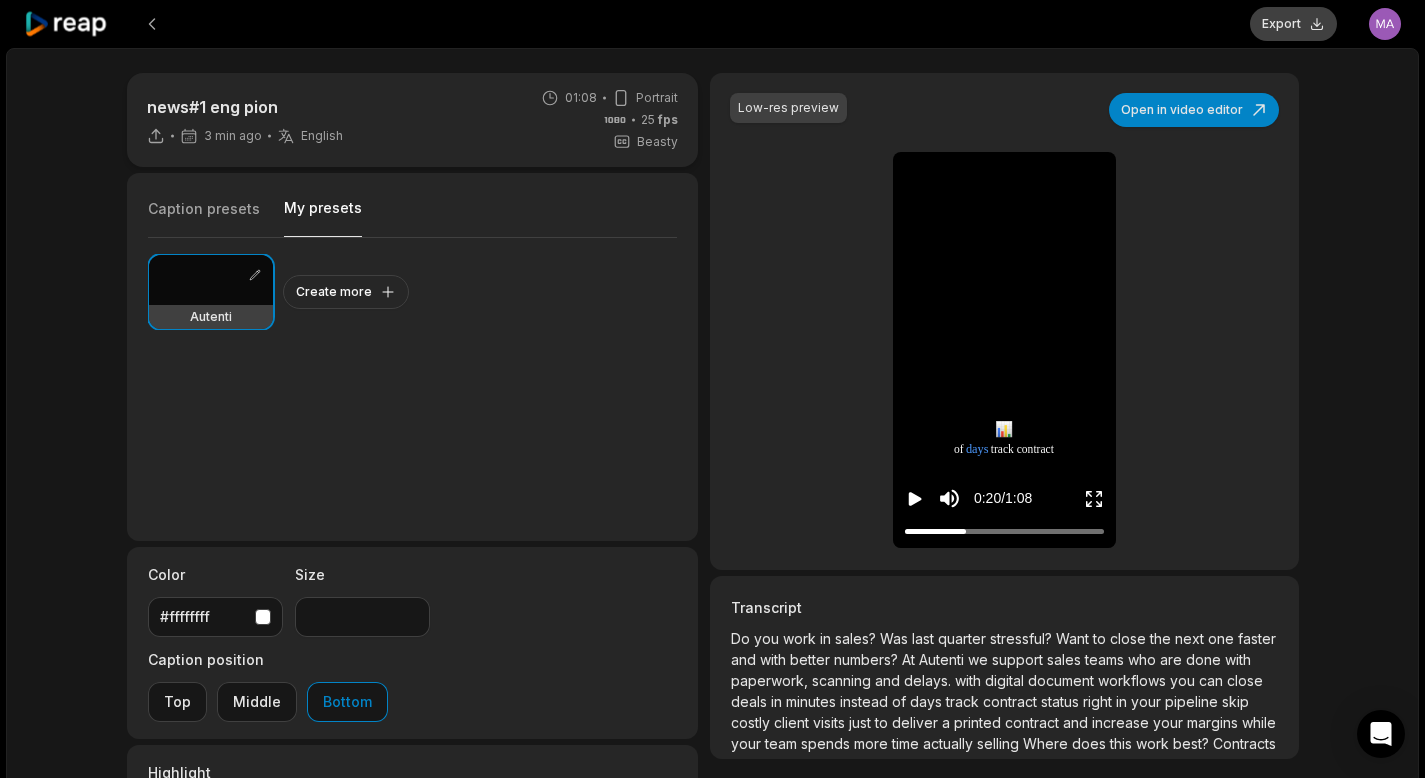 click on "Export" at bounding box center [1293, 24] 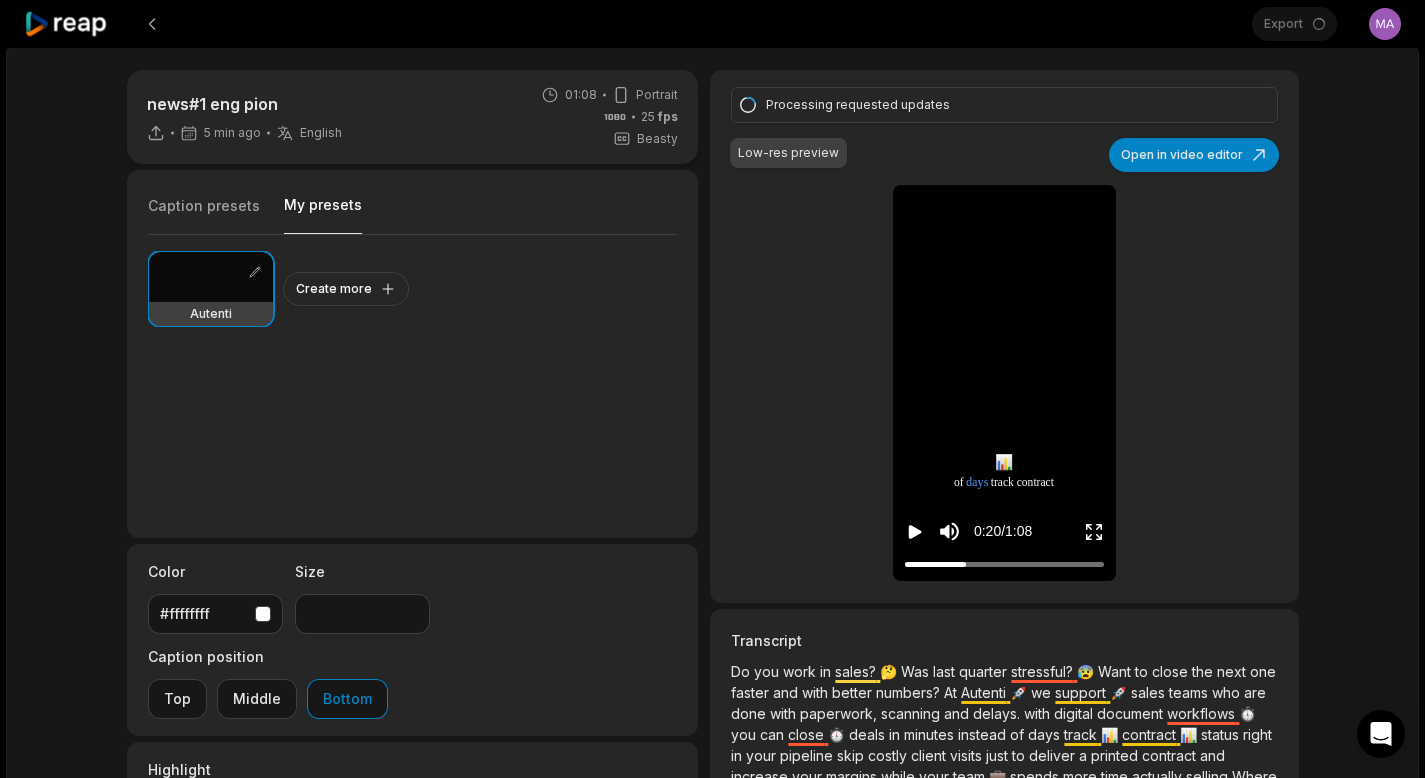 scroll, scrollTop: 278, scrollLeft: 0, axis: vertical 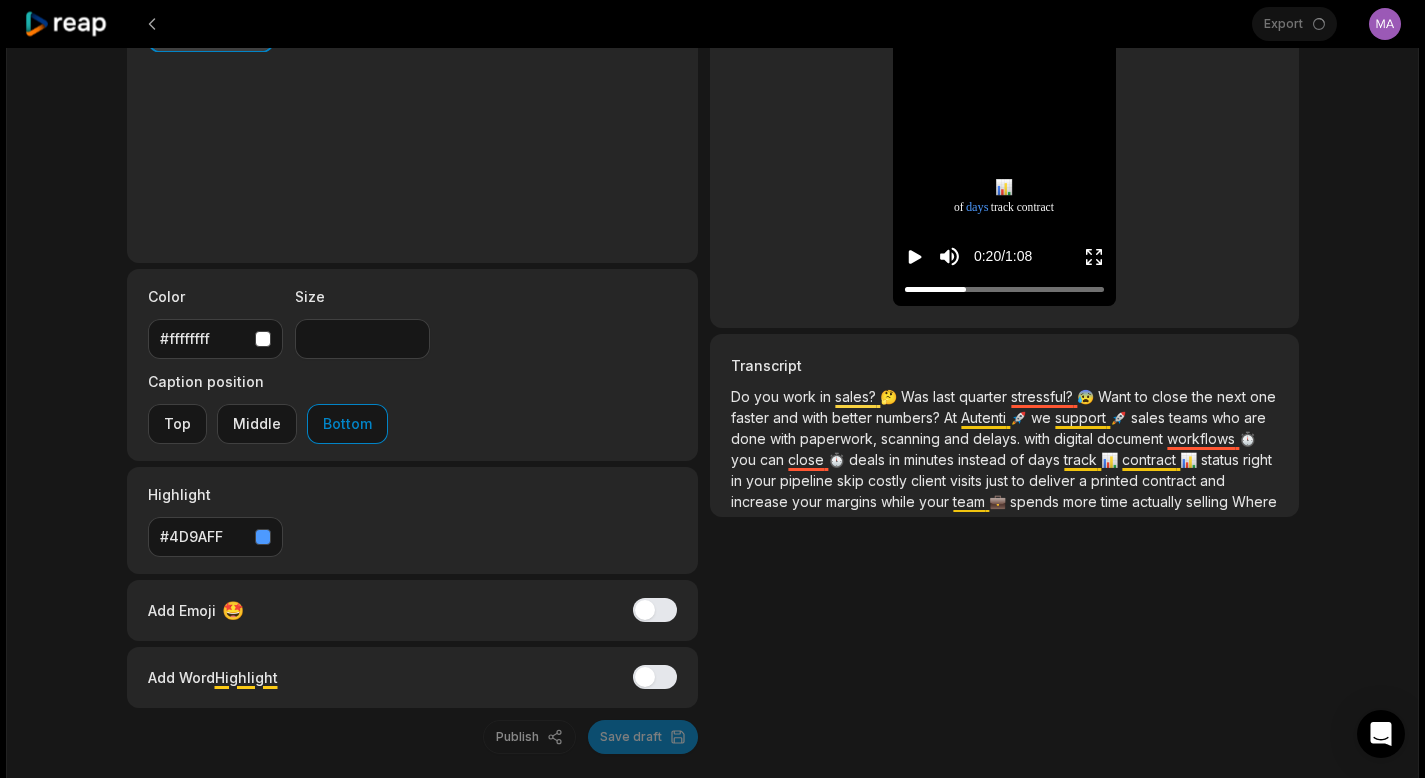 click on "stressful?" at bounding box center [1044, 396] 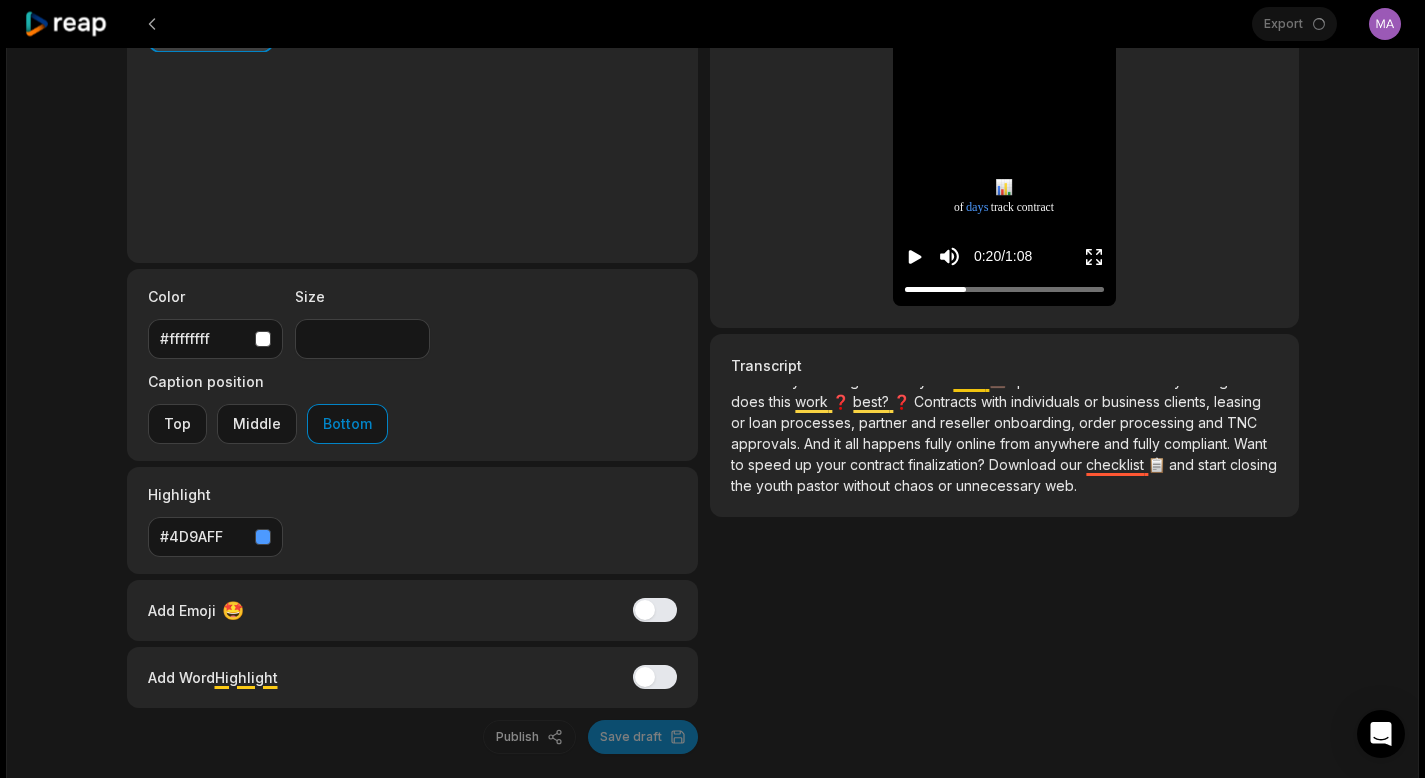 scroll, scrollTop: 0, scrollLeft: 0, axis: both 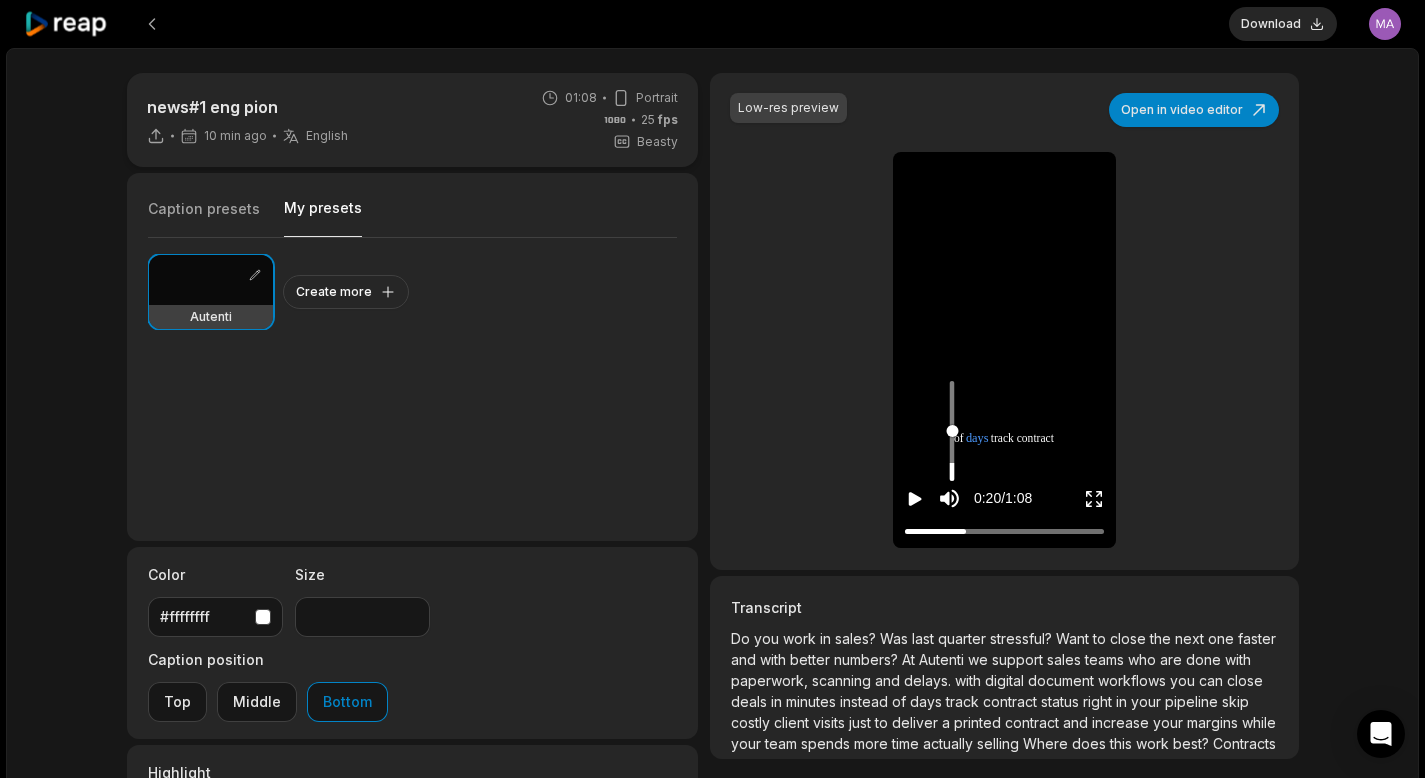 click 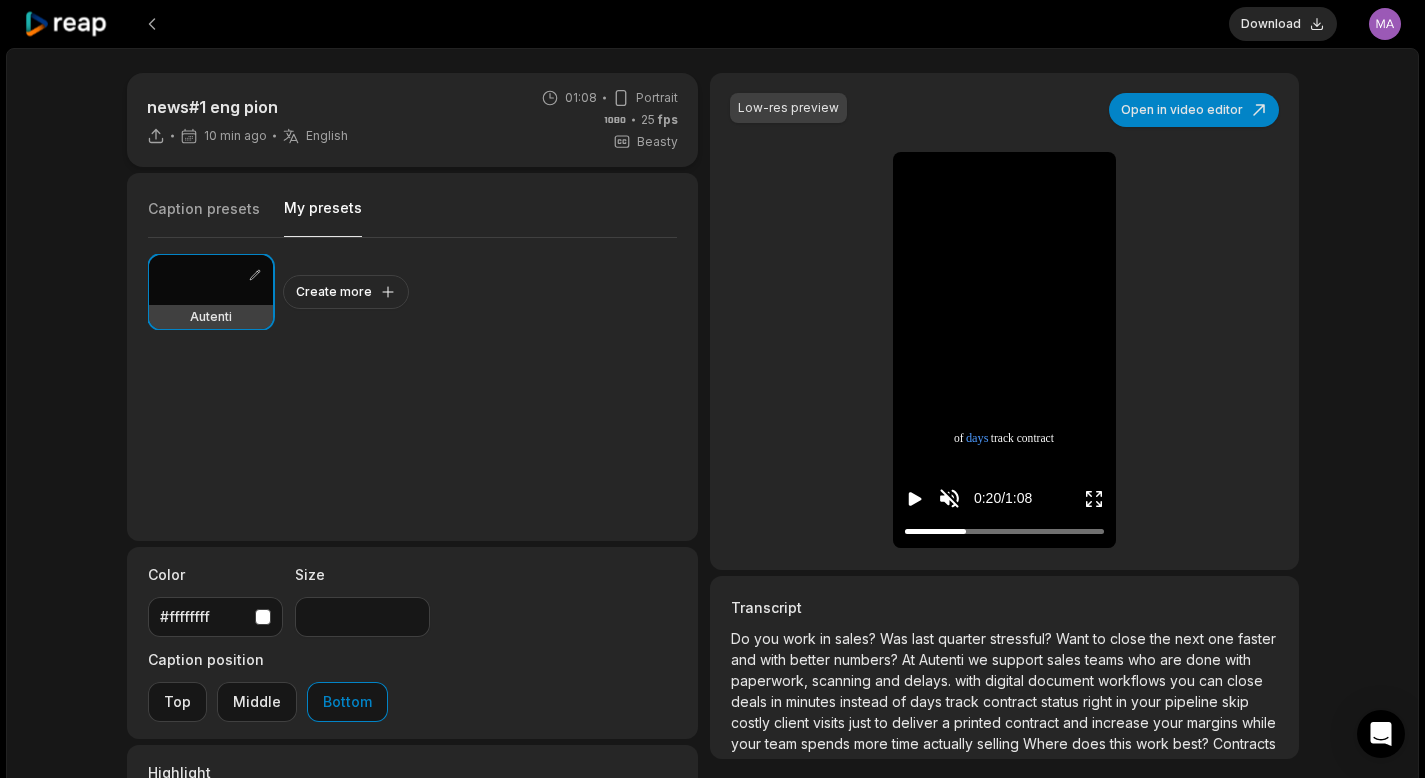 click 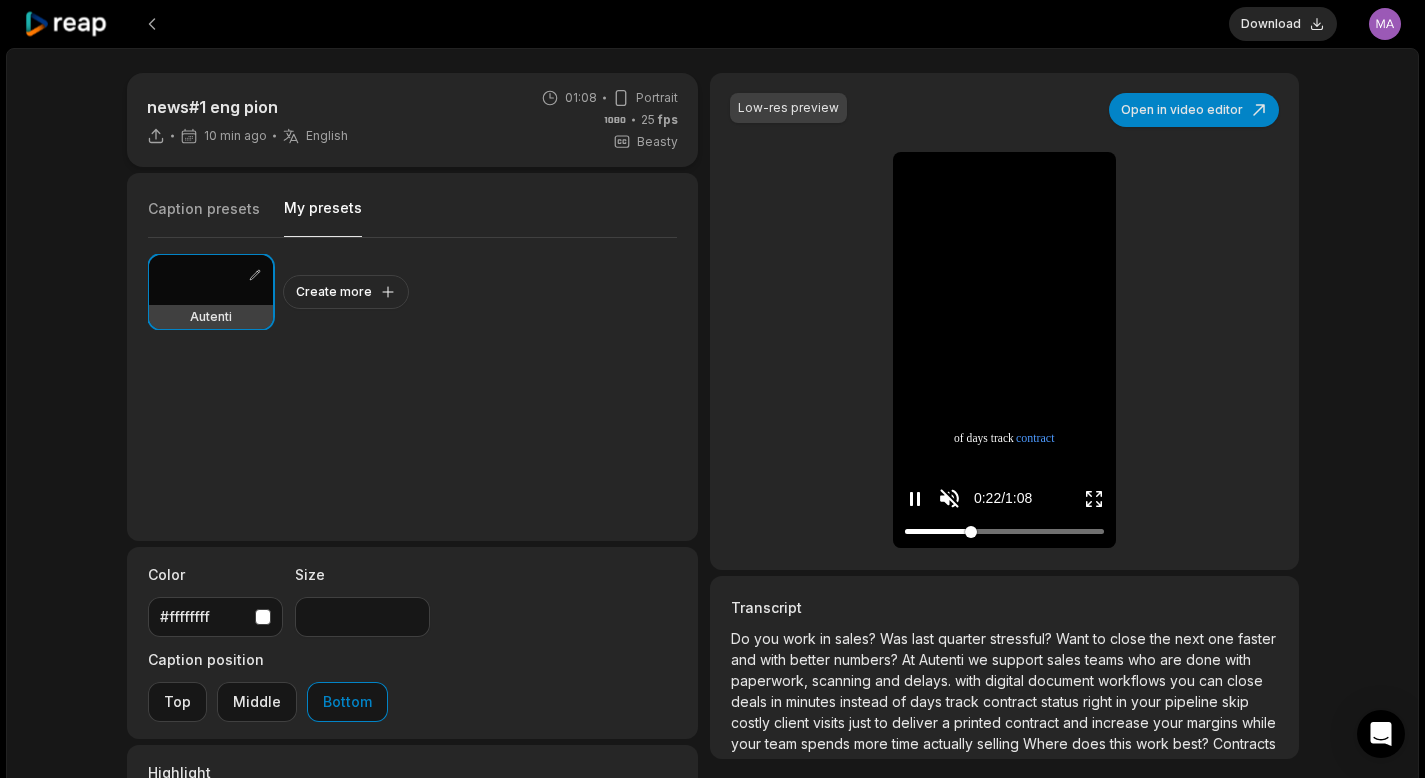 click at bounding box center (1004, 531) 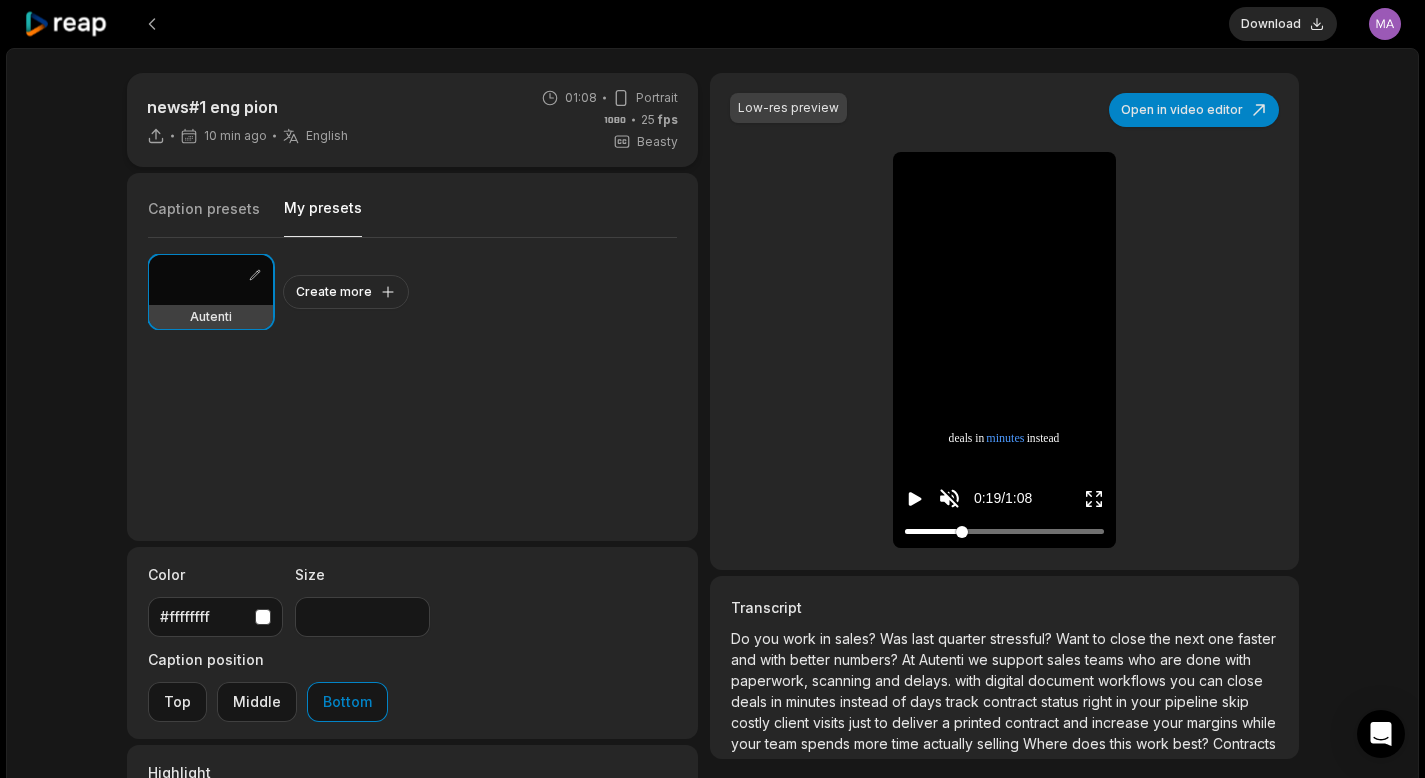 click at bounding box center [1004, 531] 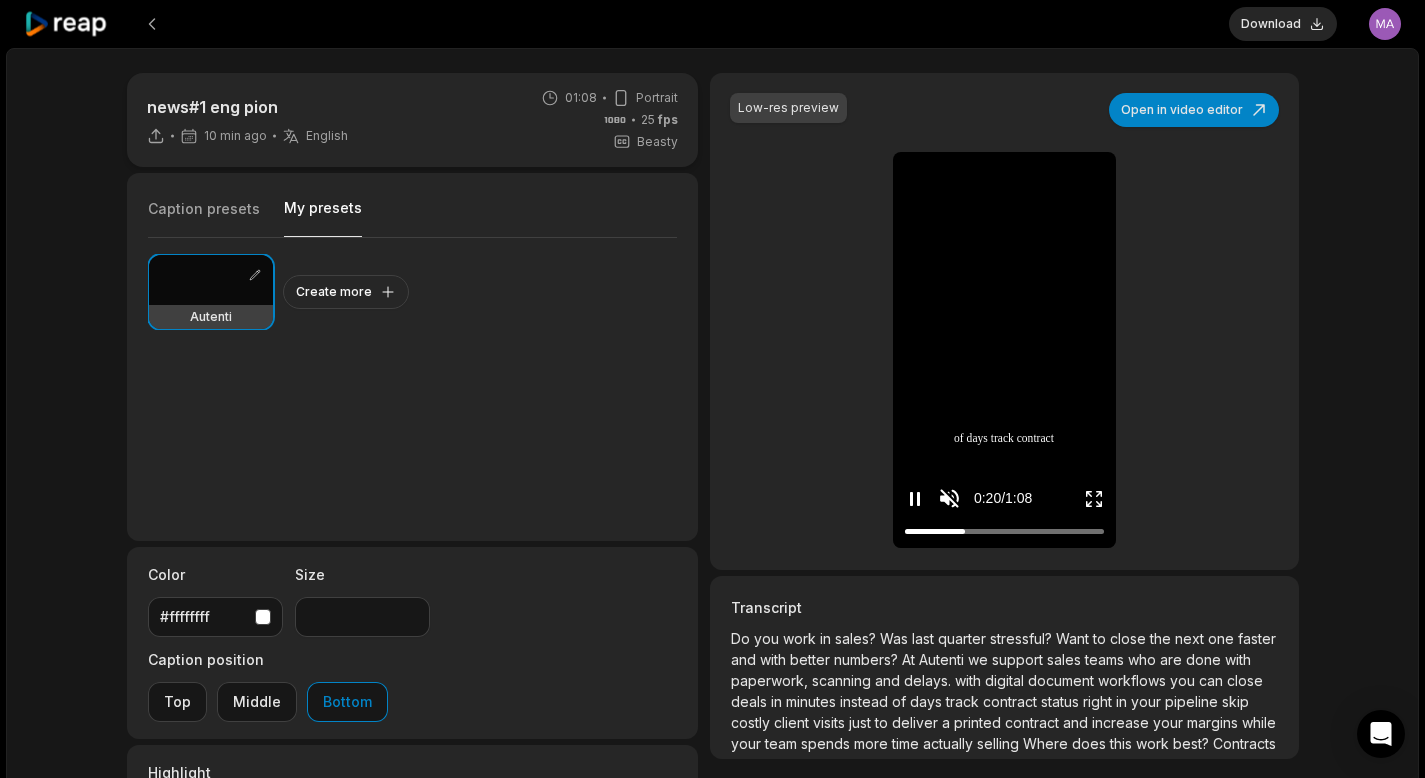 click 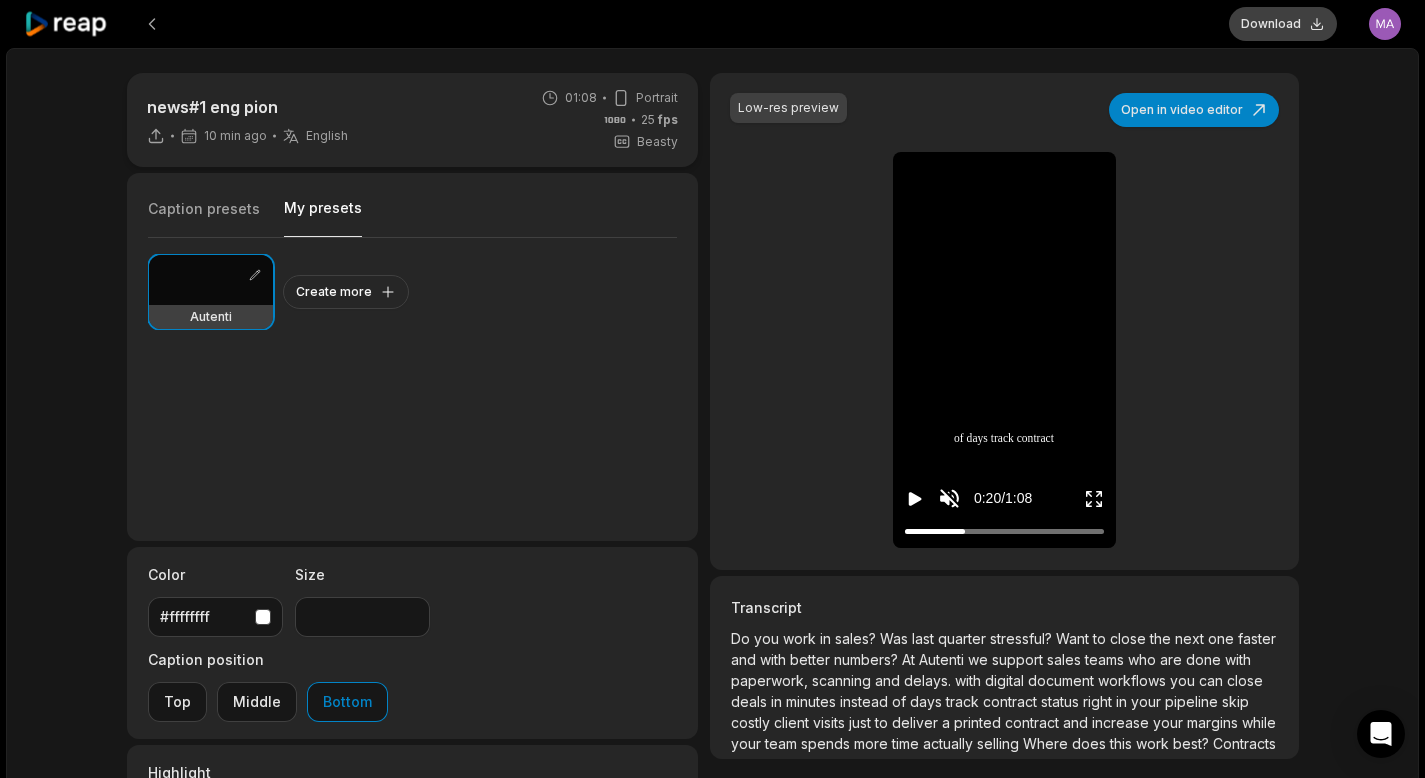click on "Download" at bounding box center [1283, 24] 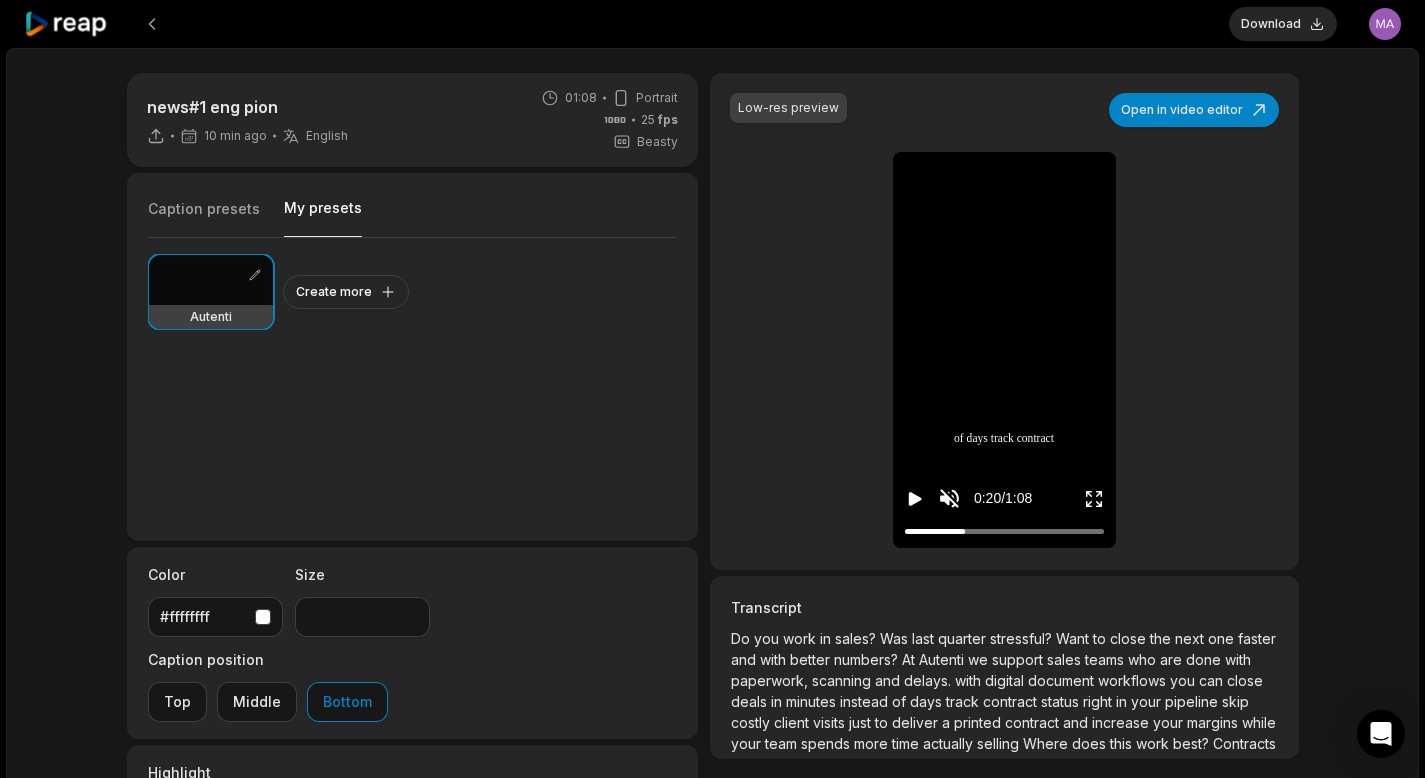 click 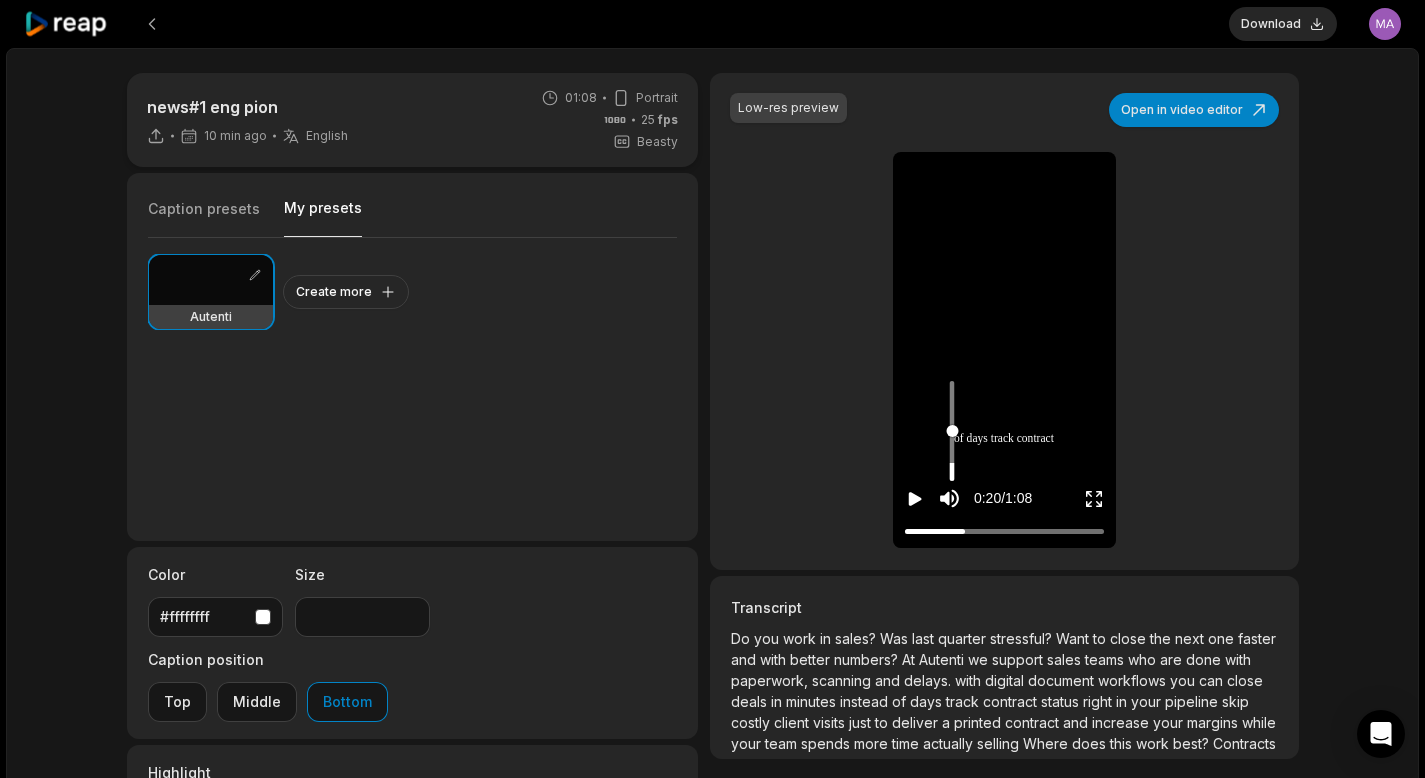 click 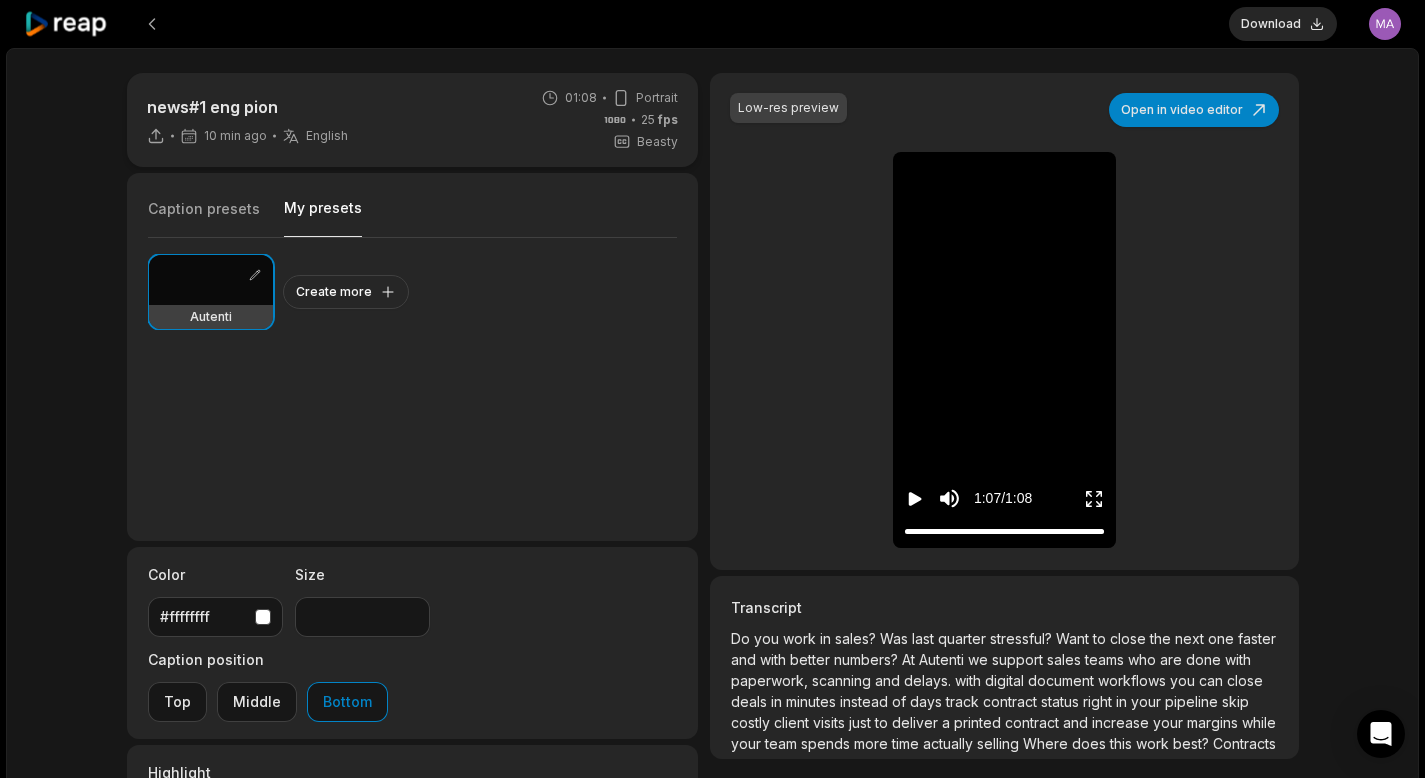 drag, startPoint x: 963, startPoint y: 536, endPoint x: 1105, endPoint y: 544, distance: 142.22517 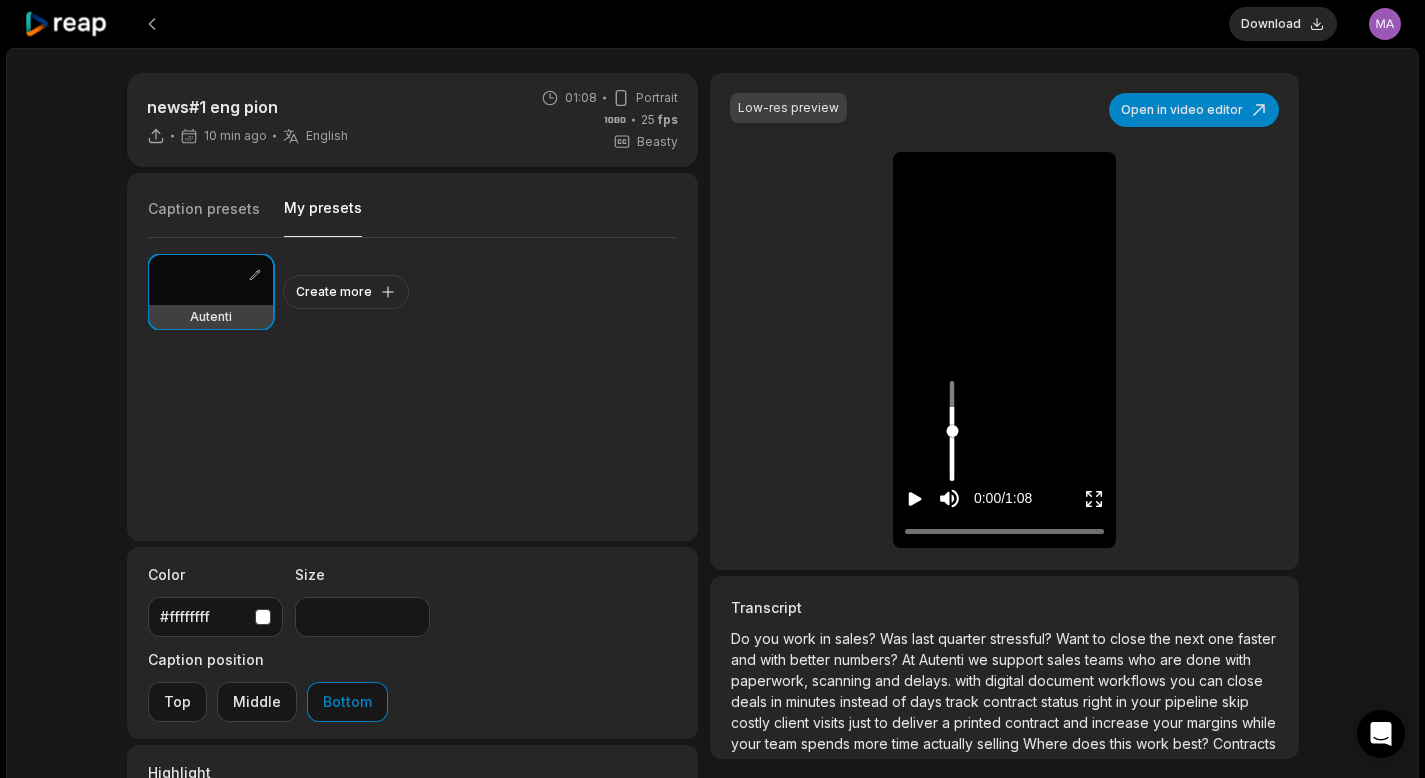 type on "*" 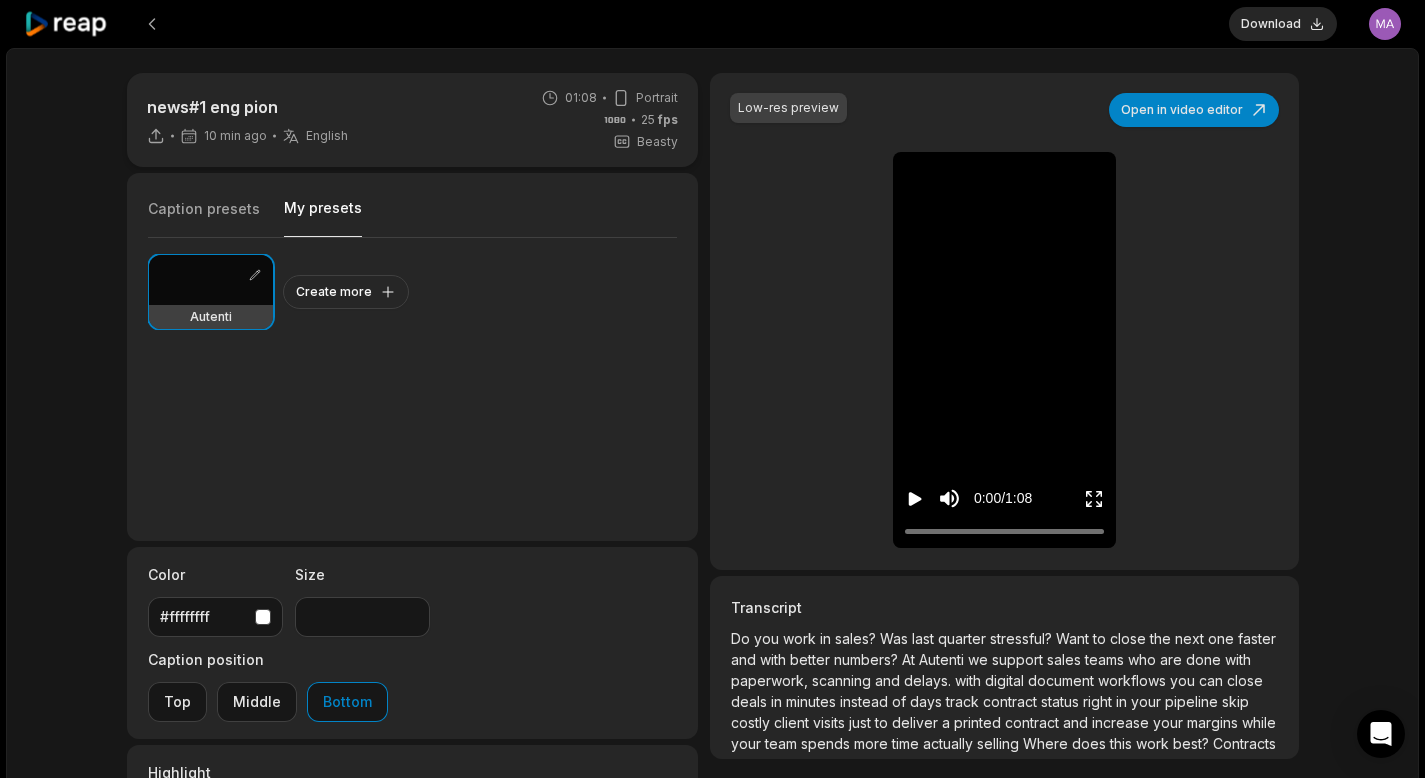 click 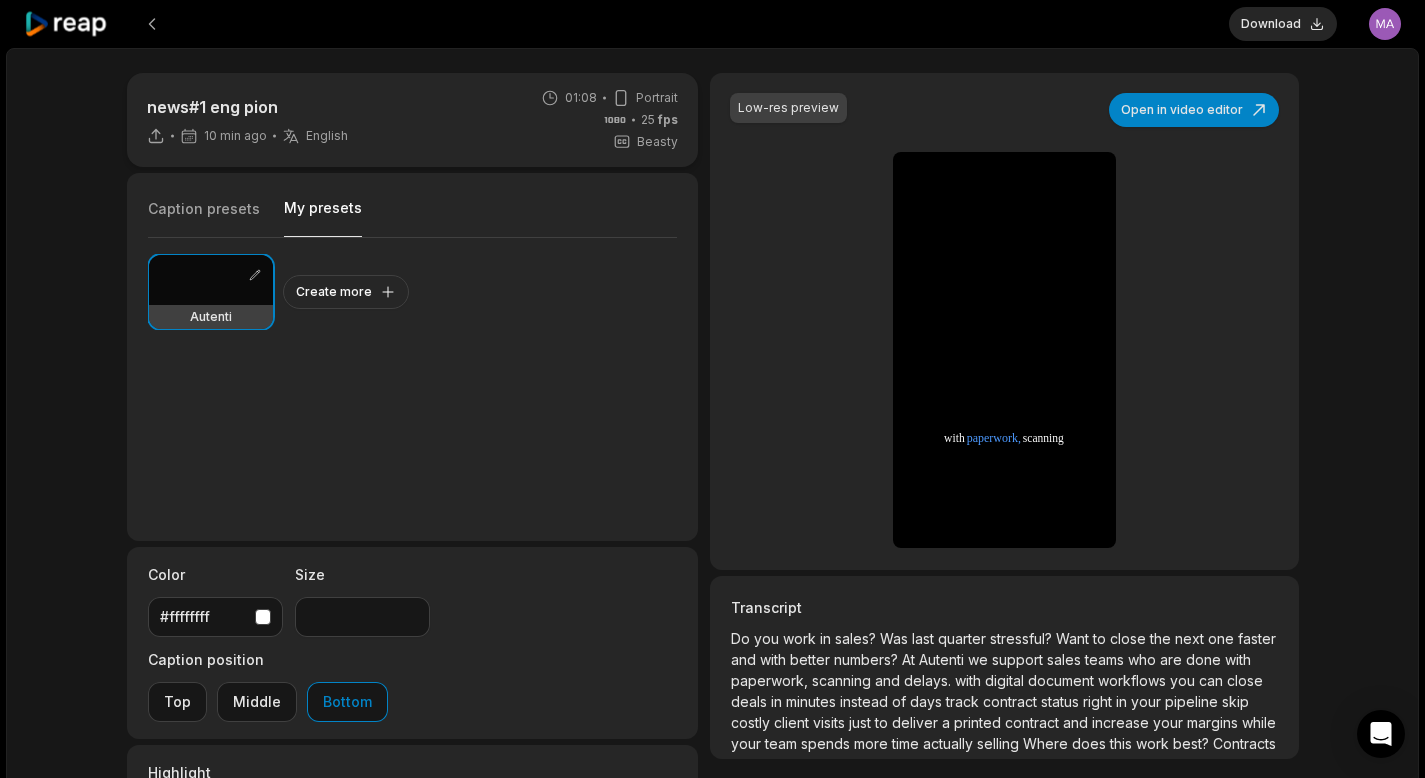 click 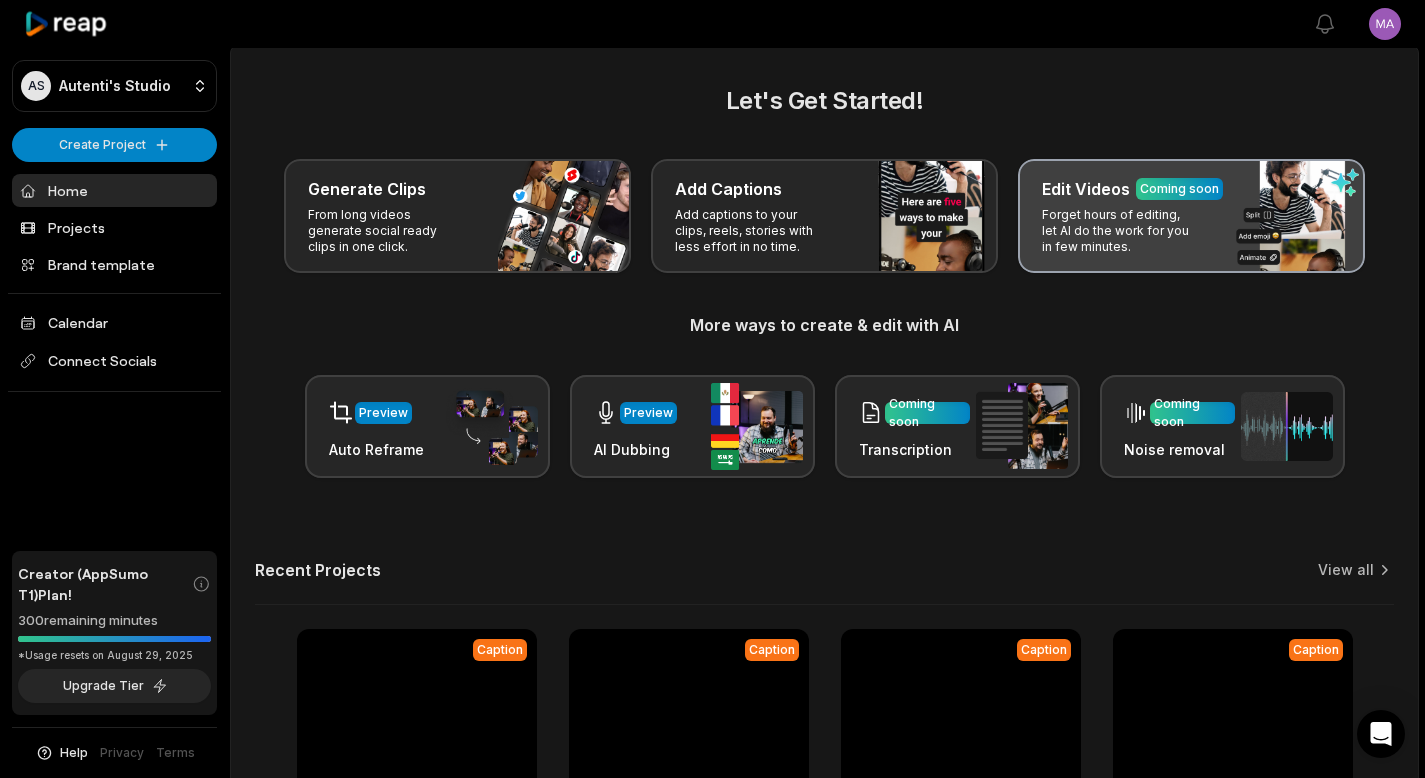scroll, scrollTop: 4, scrollLeft: 0, axis: vertical 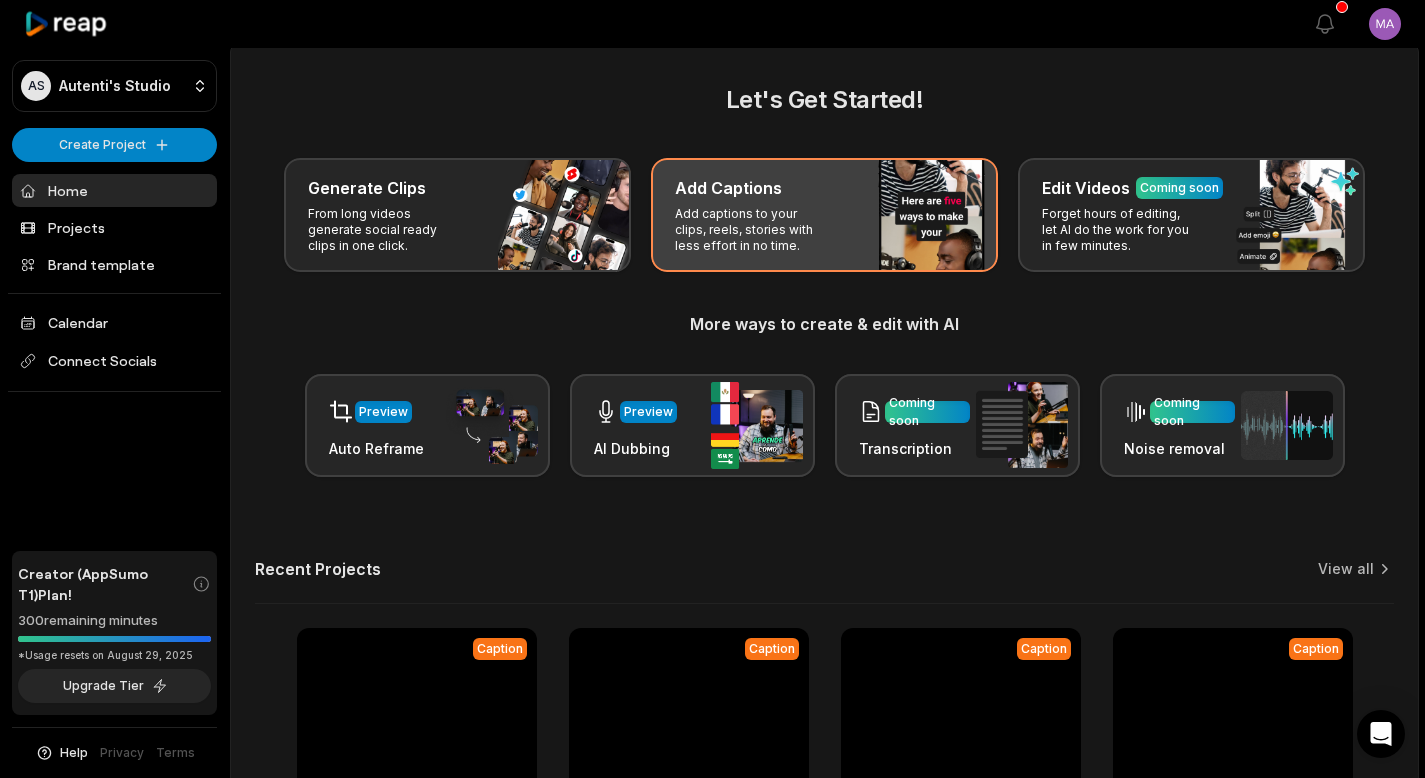 click on "Add captions to your clips, reels, stories with less effort in no time." at bounding box center (752, 230) 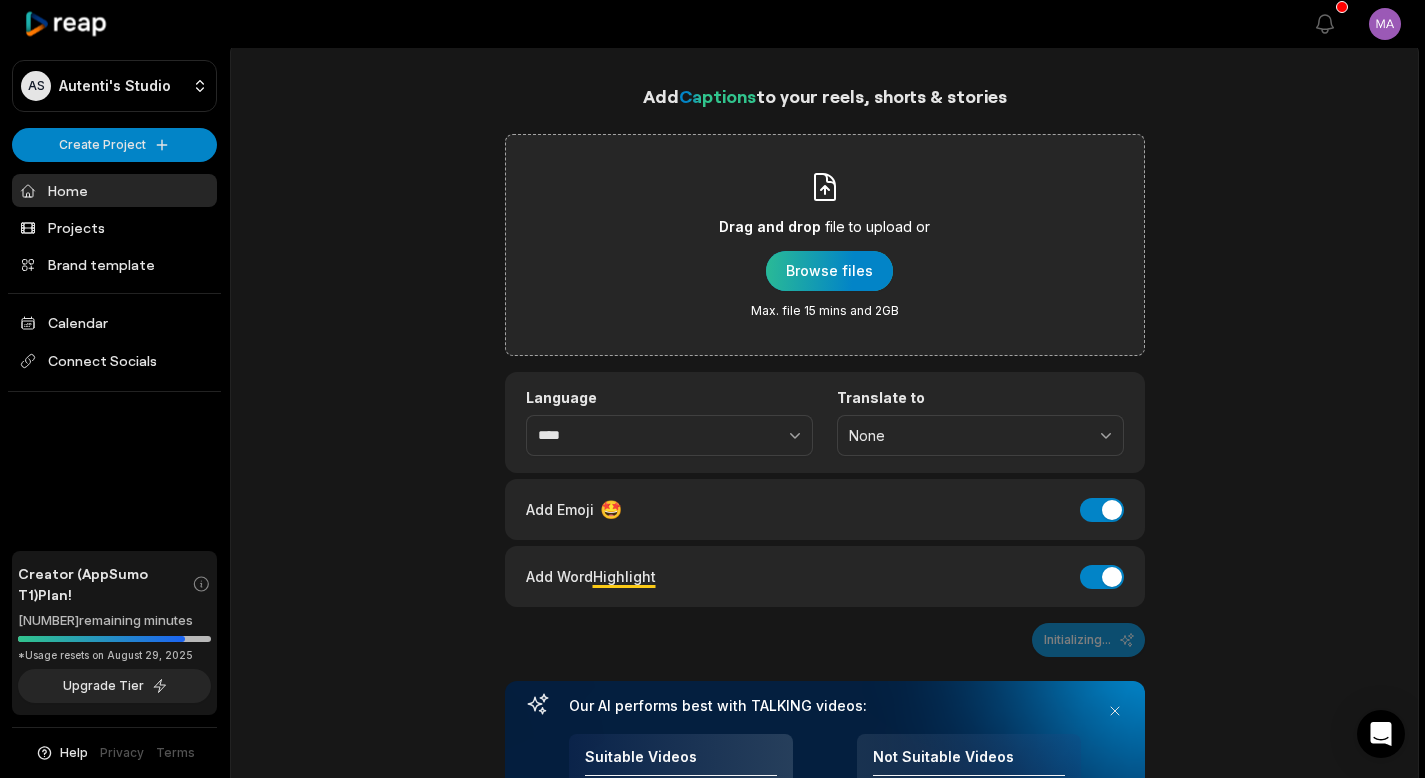 click at bounding box center (829, 271) 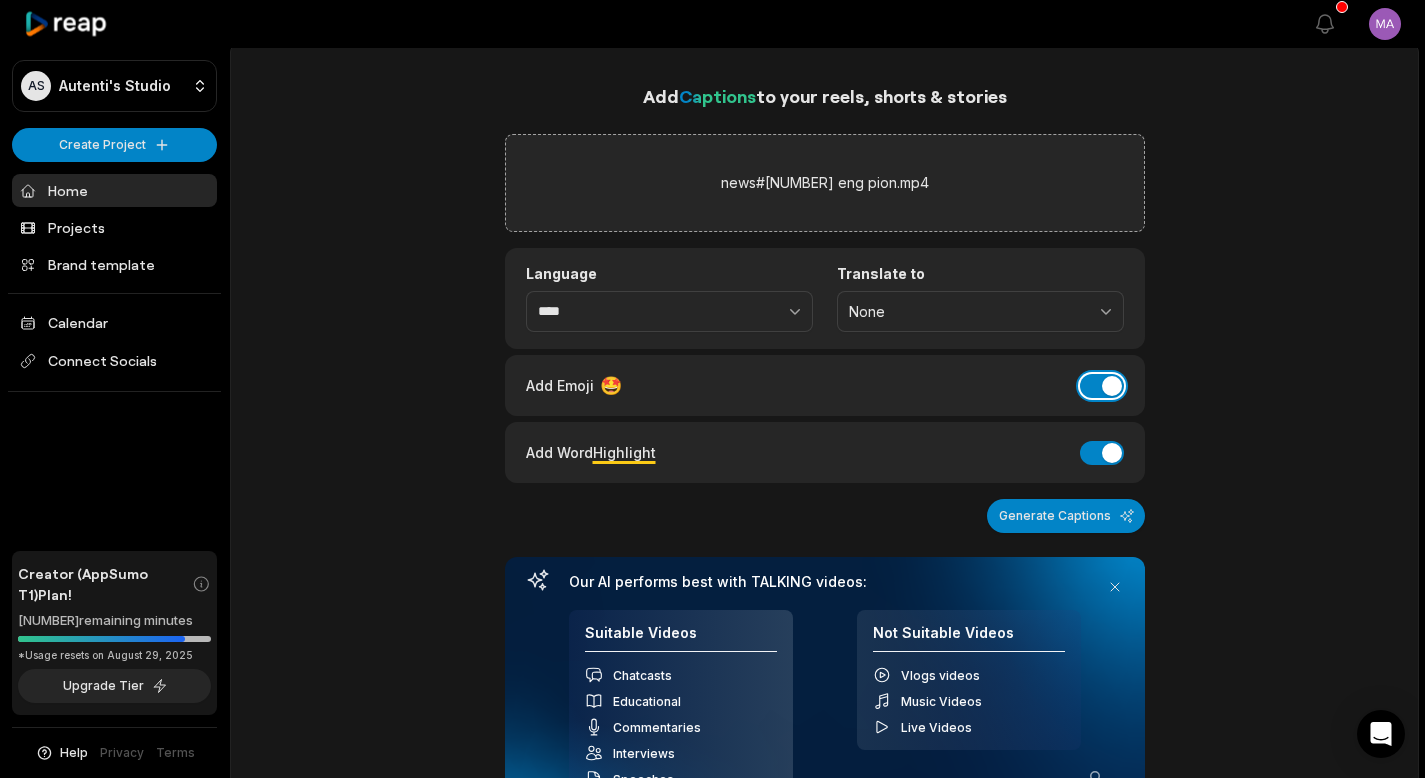 click on "Add Emoji" at bounding box center (1102, 386) 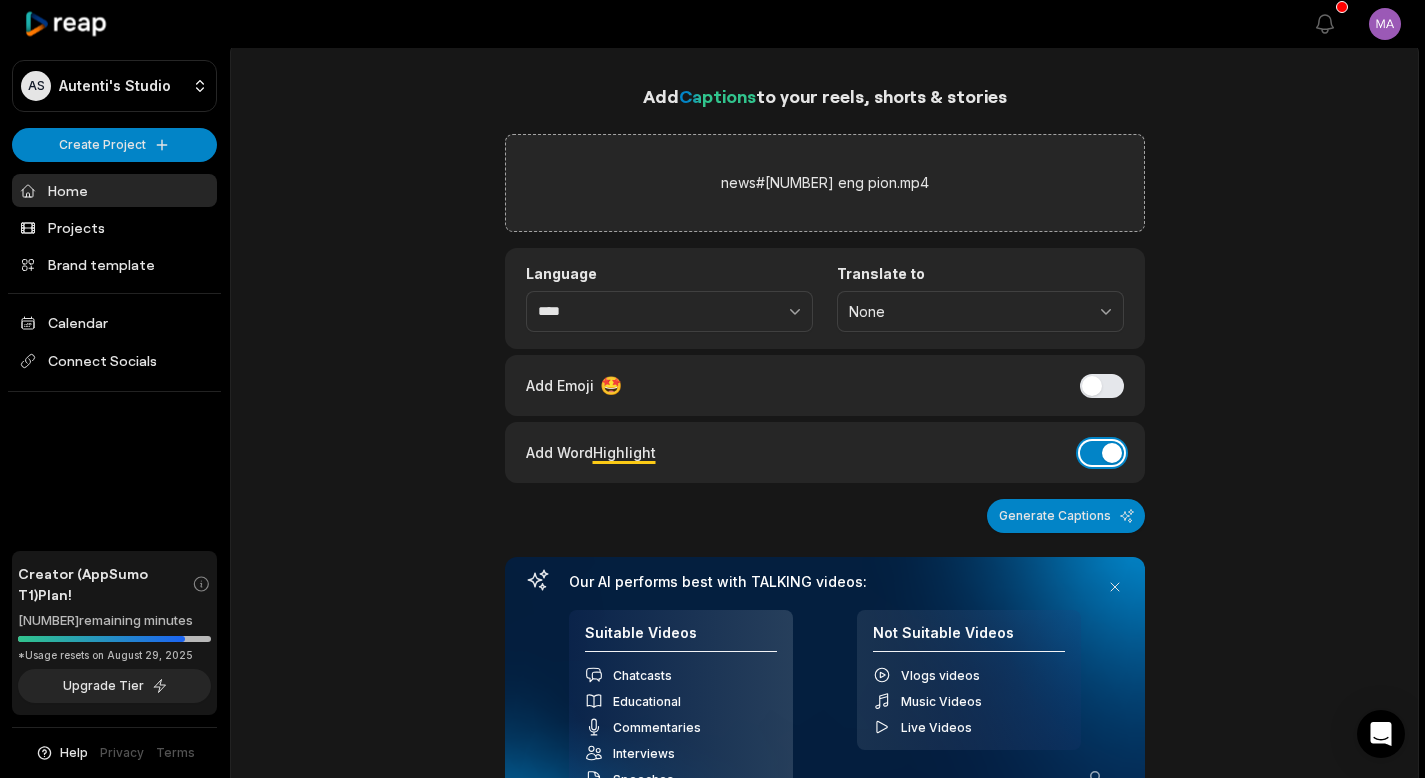 click on "Add Word Highlight" at bounding box center [1102, 453] 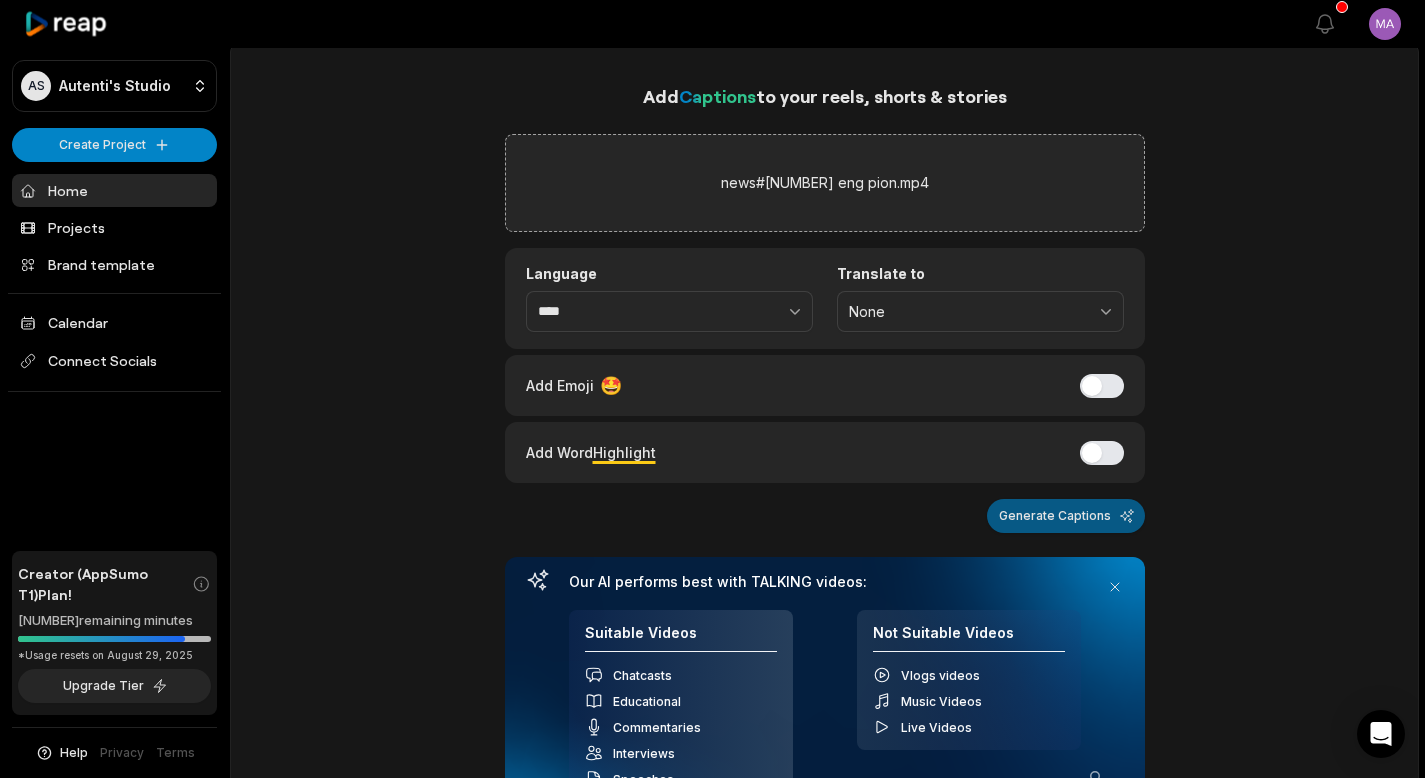 click on "Generate Captions" at bounding box center (1066, 516) 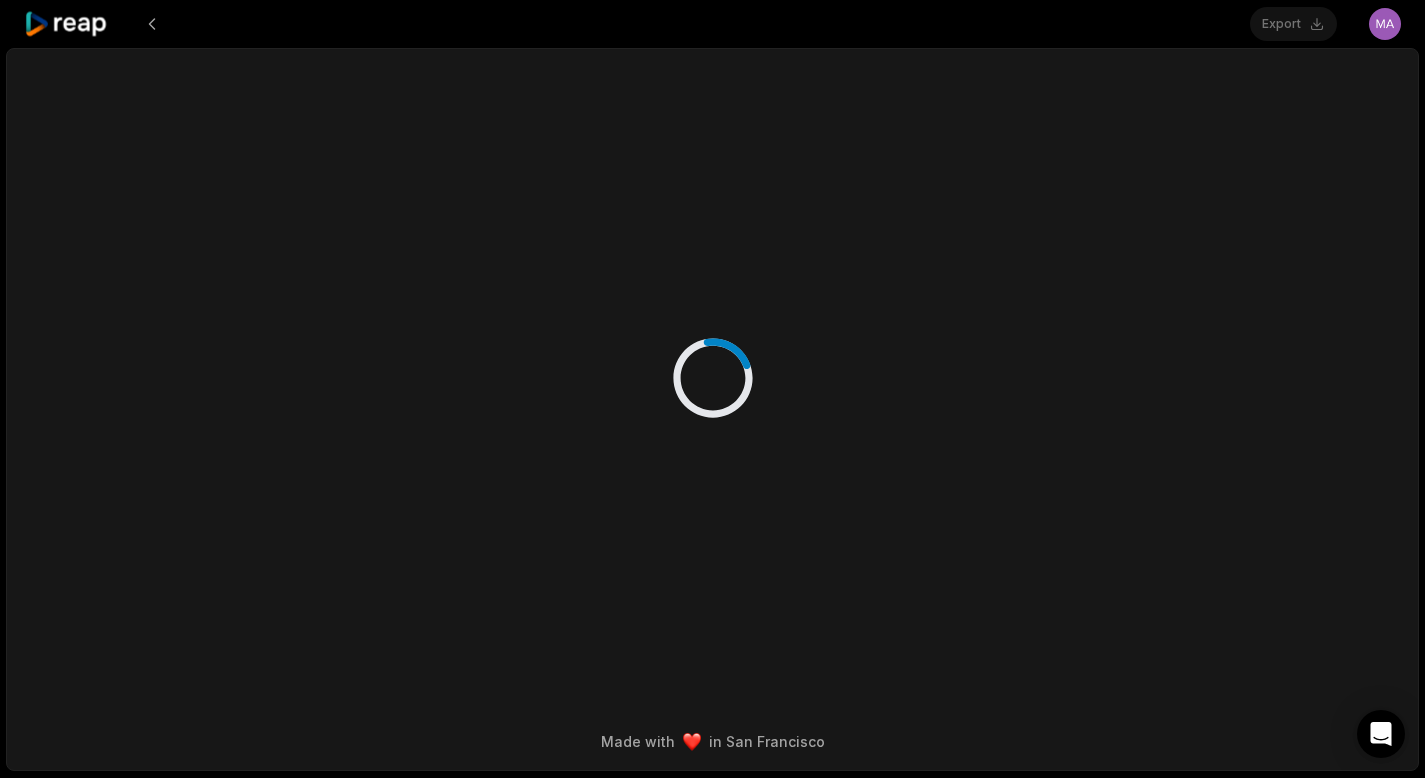 scroll, scrollTop: 0, scrollLeft: 0, axis: both 